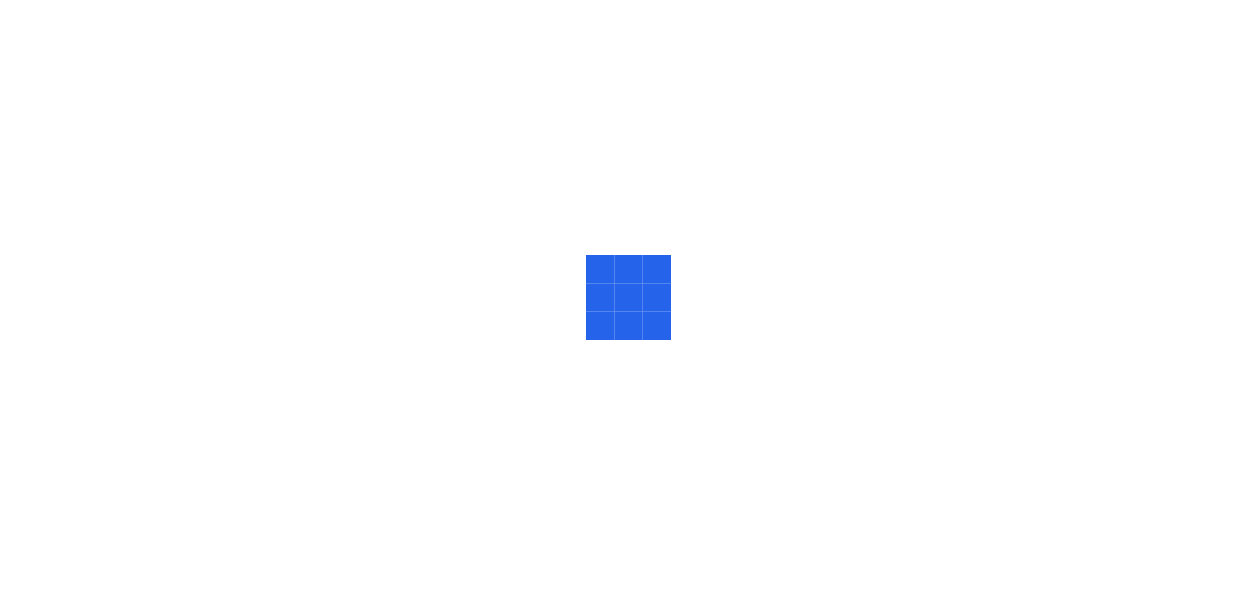 scroll, scrollTop: 0, scrollLeft: 0, axis: both 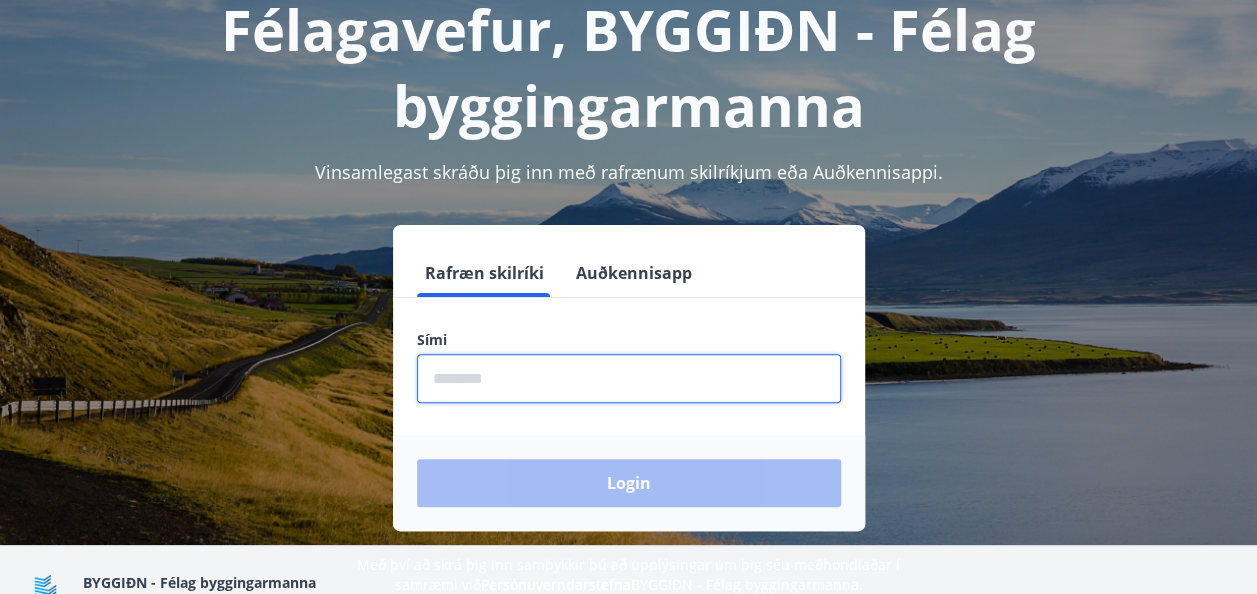 click at bounding box center (629, 378) 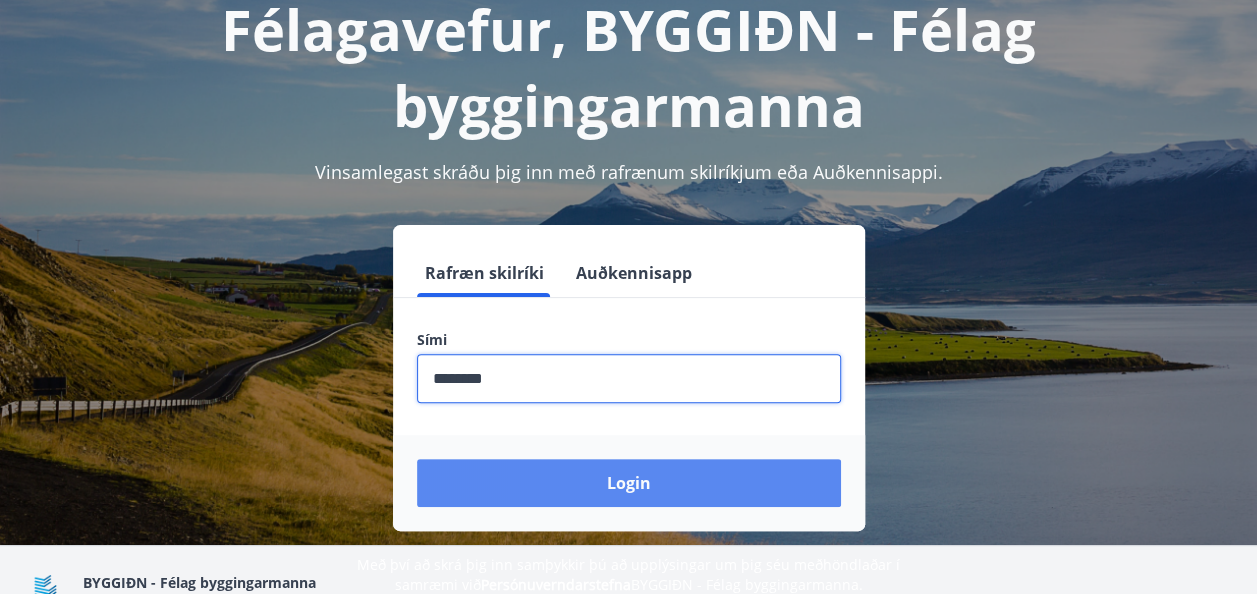 type on "********" 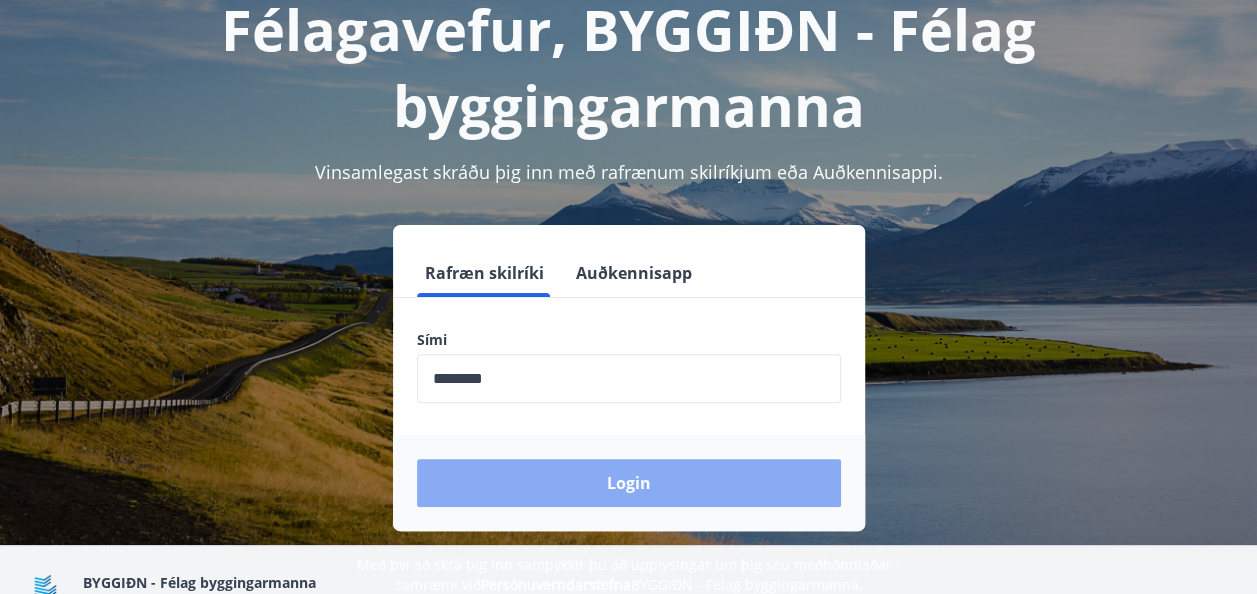 click on "Login" at bounding box center [629, 483] 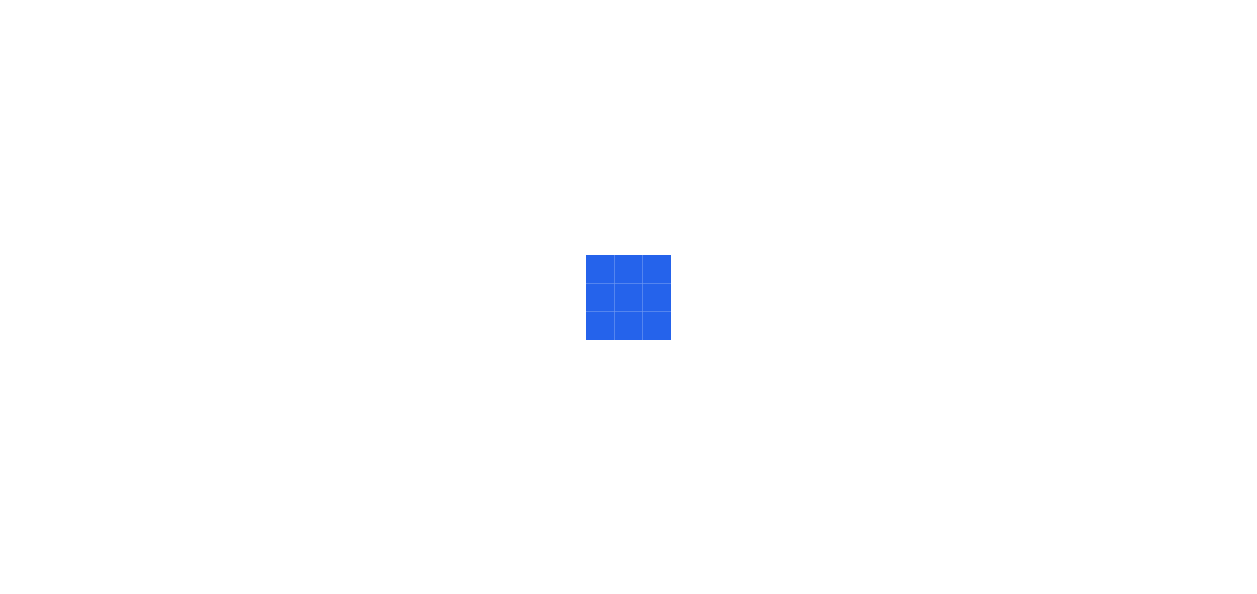 scroll, scrollTop: 0, scrollLeft: 0, axis: both 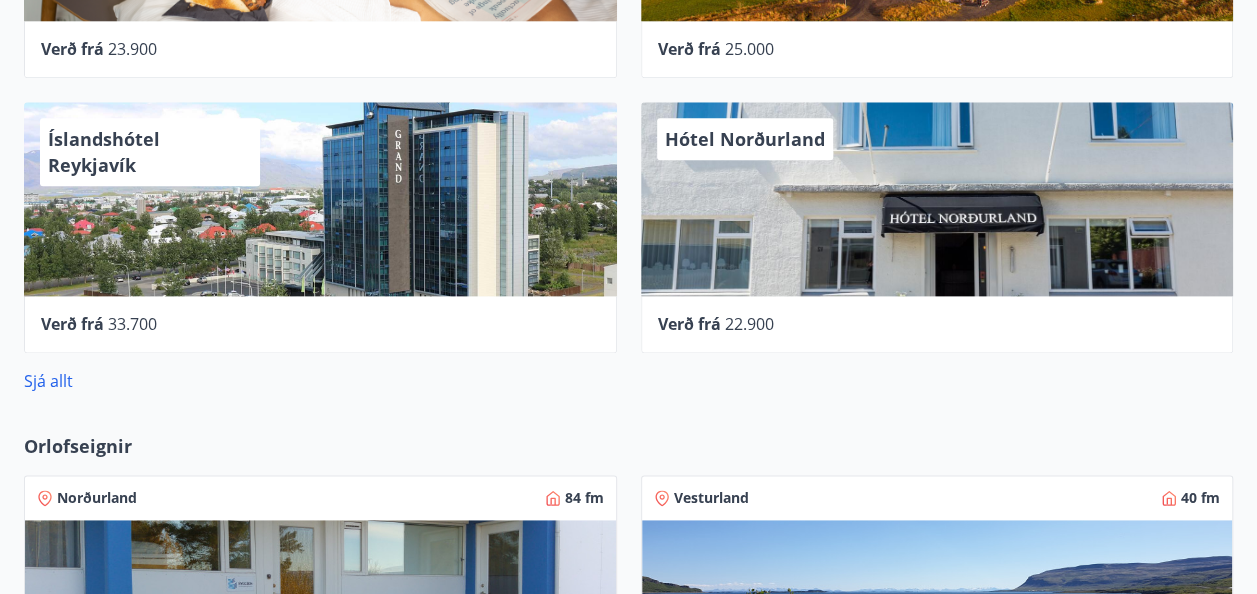 click on "Verð frá" at bounding box center [689, 324] 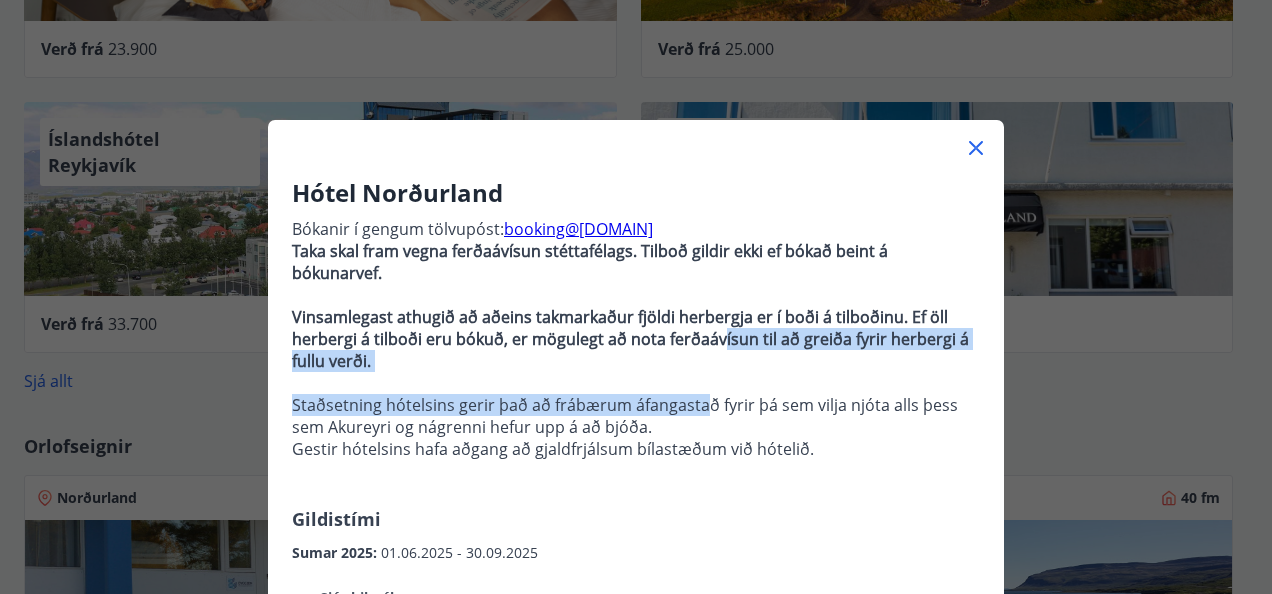 drag, startPoint x: 712, startPoint y: 318, endPoint x: 693, endPoint y: 376, distance: 61.03278 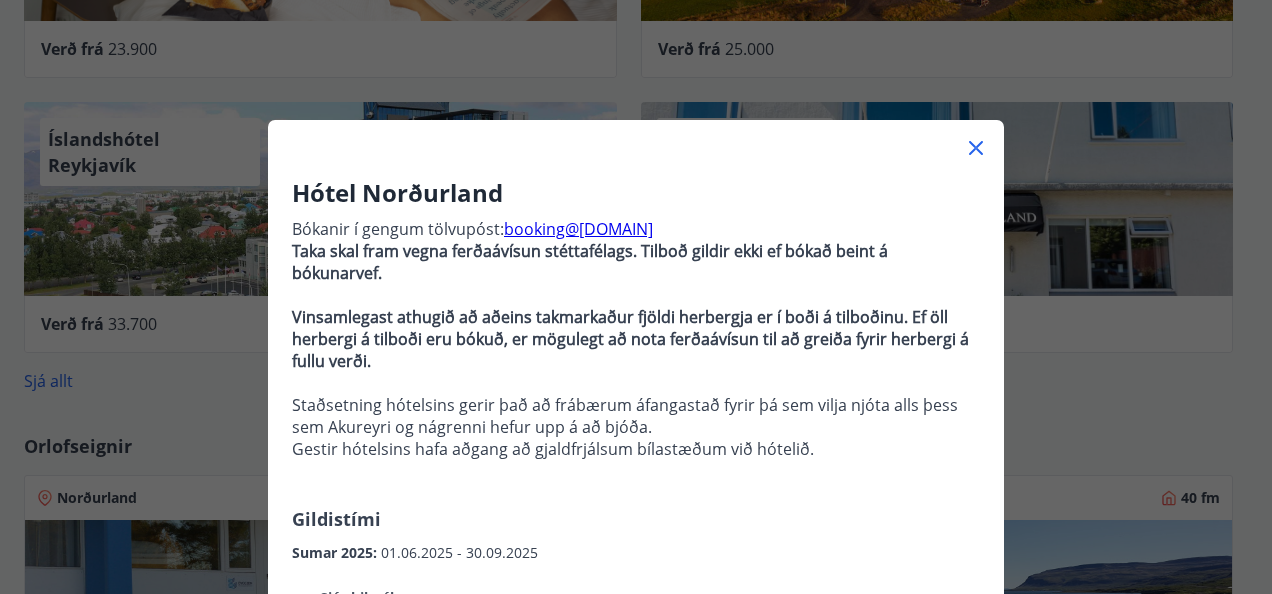 click at bounding box center [636, 295] 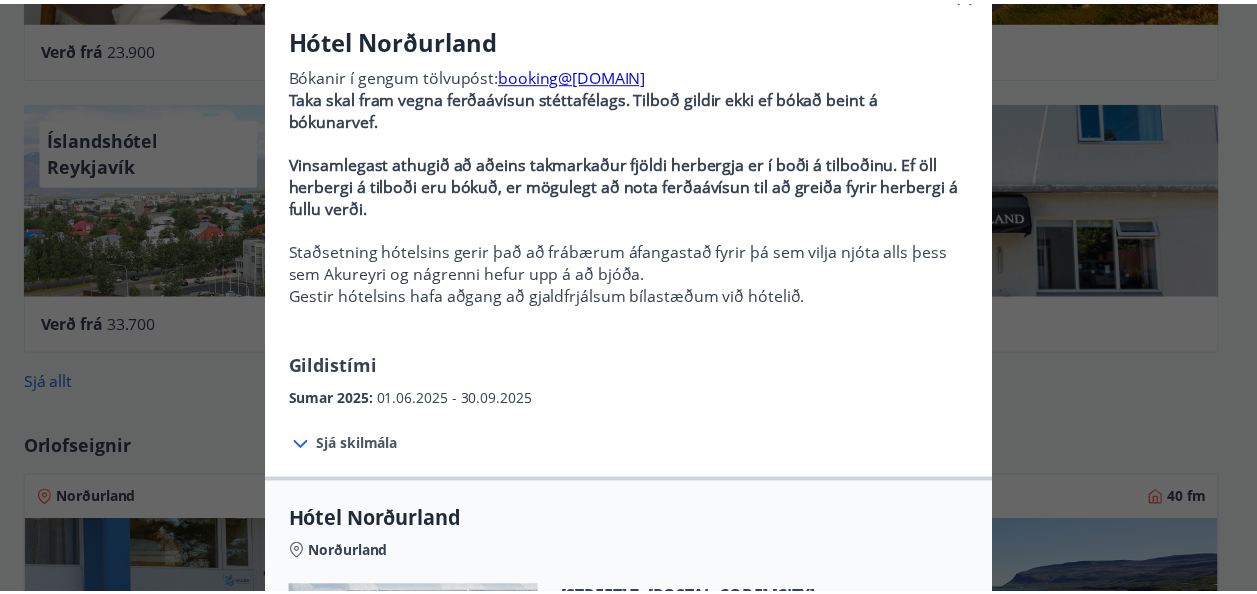 scroll, scrollTop: 0, scrollLeft: 0, axis: both 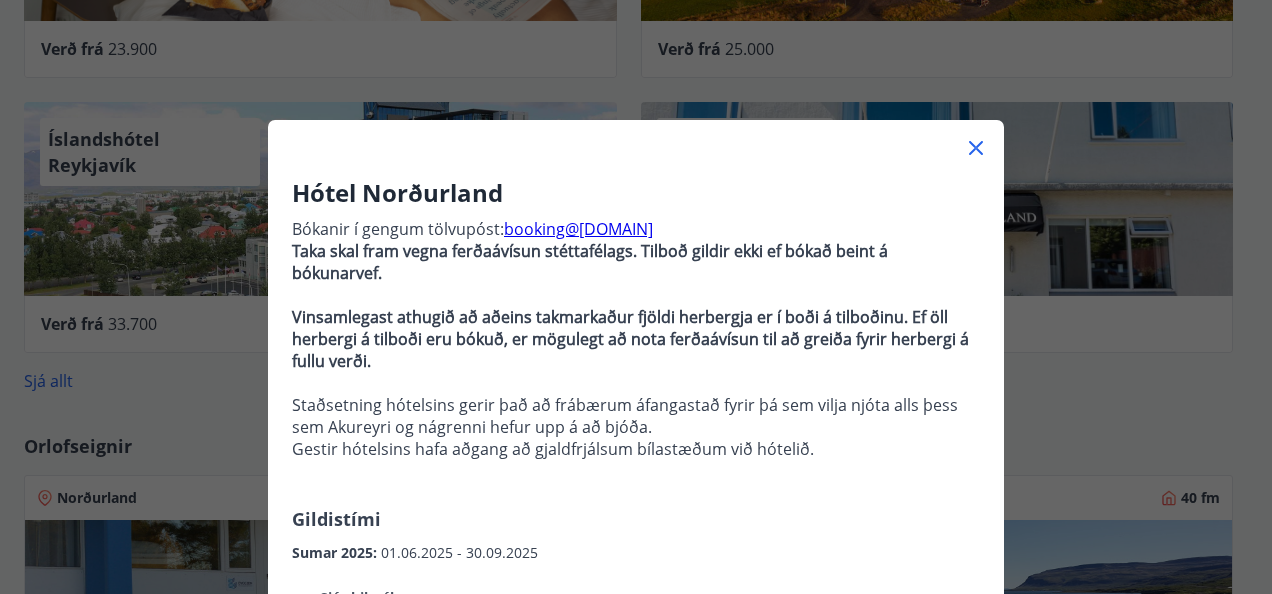 click 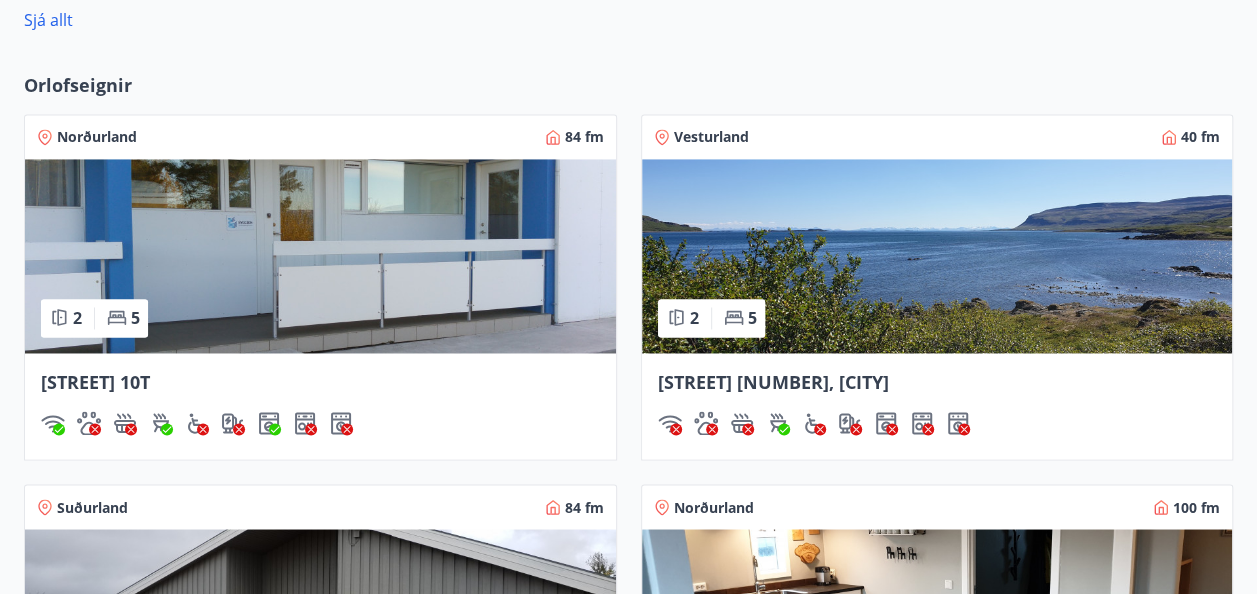 scroll, scrollTop: 1450, scrollLeft: 0, axis: vertical 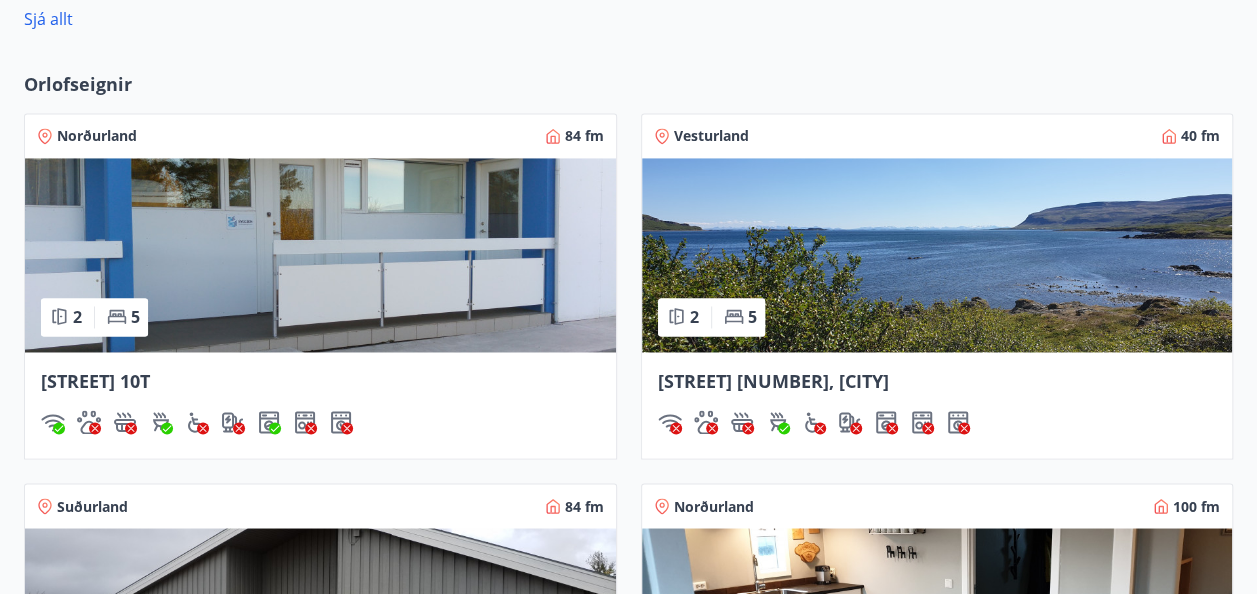 click on "[STREET] 10T" at bounding box center (95, 381) 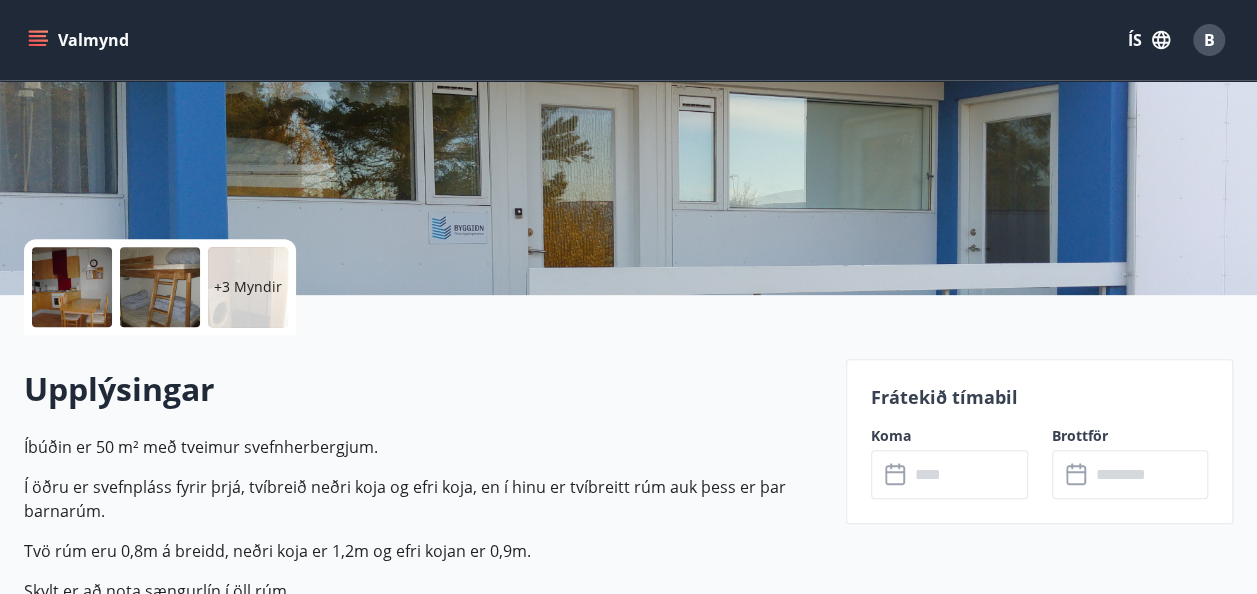 scroll, scrollTop: 306, scrollLeft: 0, axis: vertical 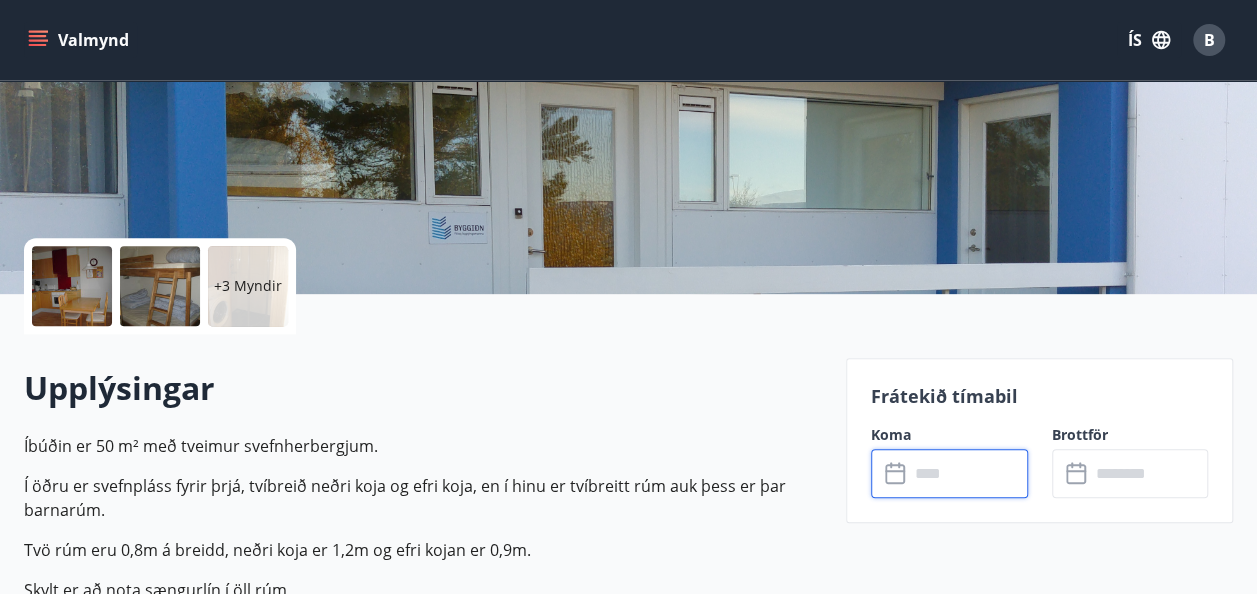 click at bounding box center (968, 473) 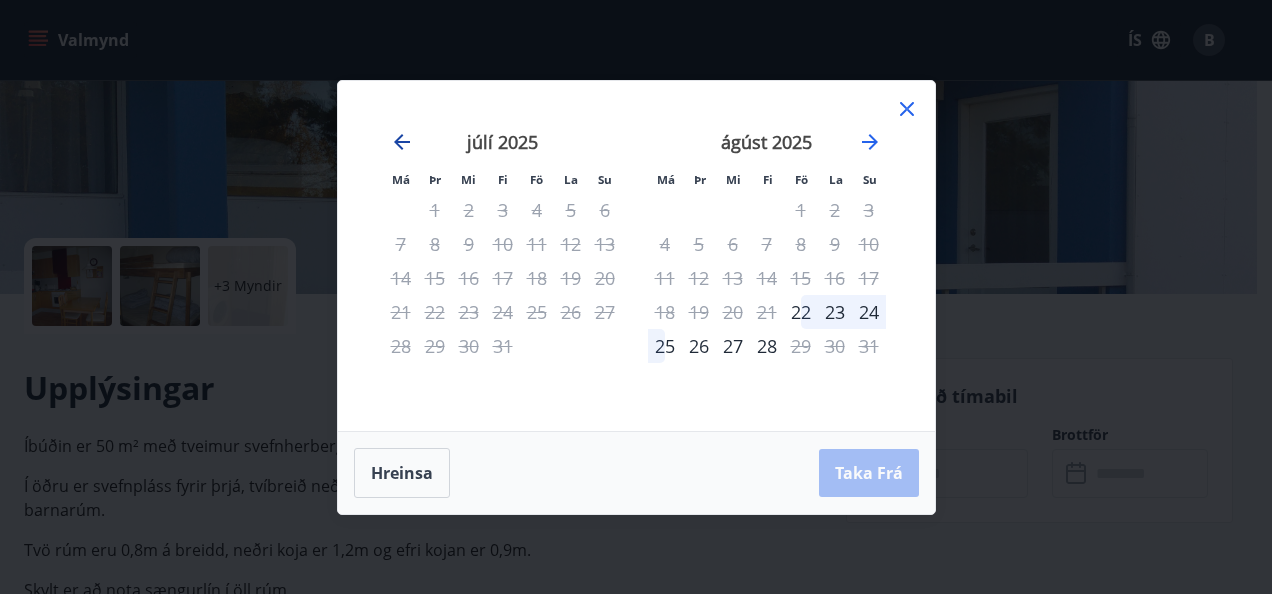 click 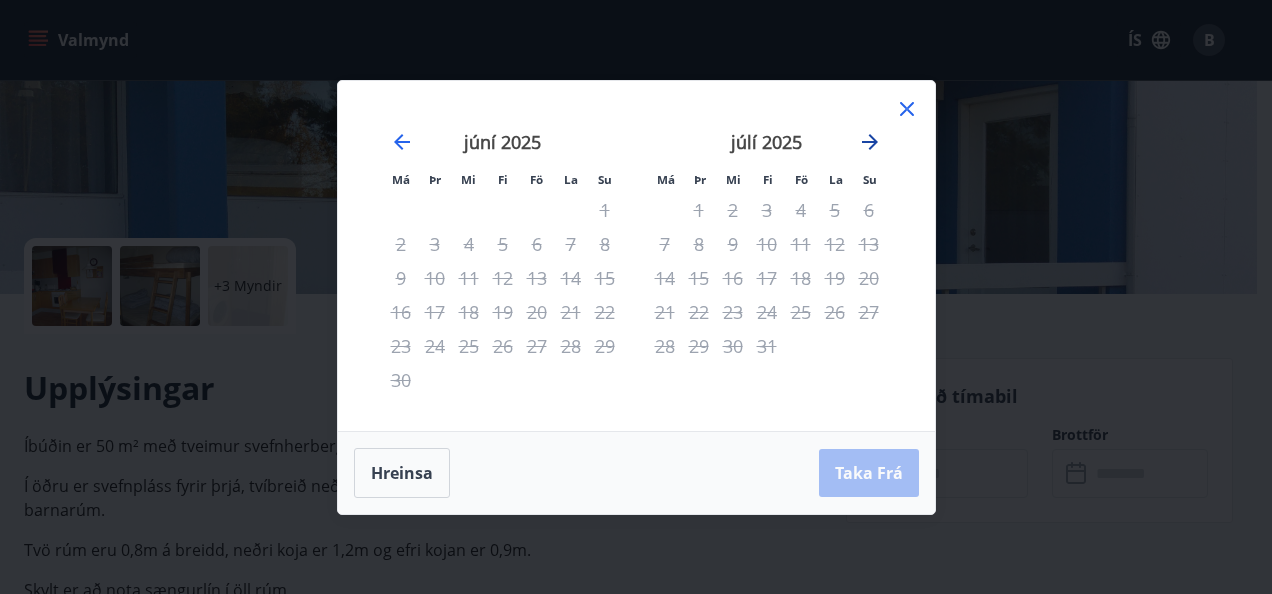click 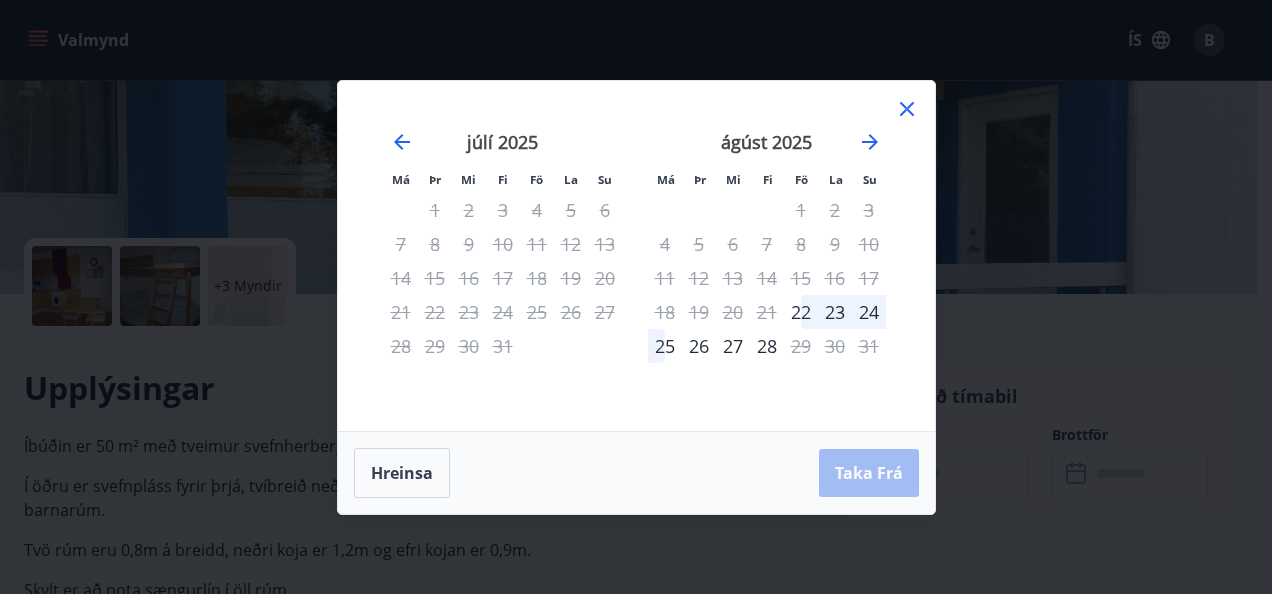 click 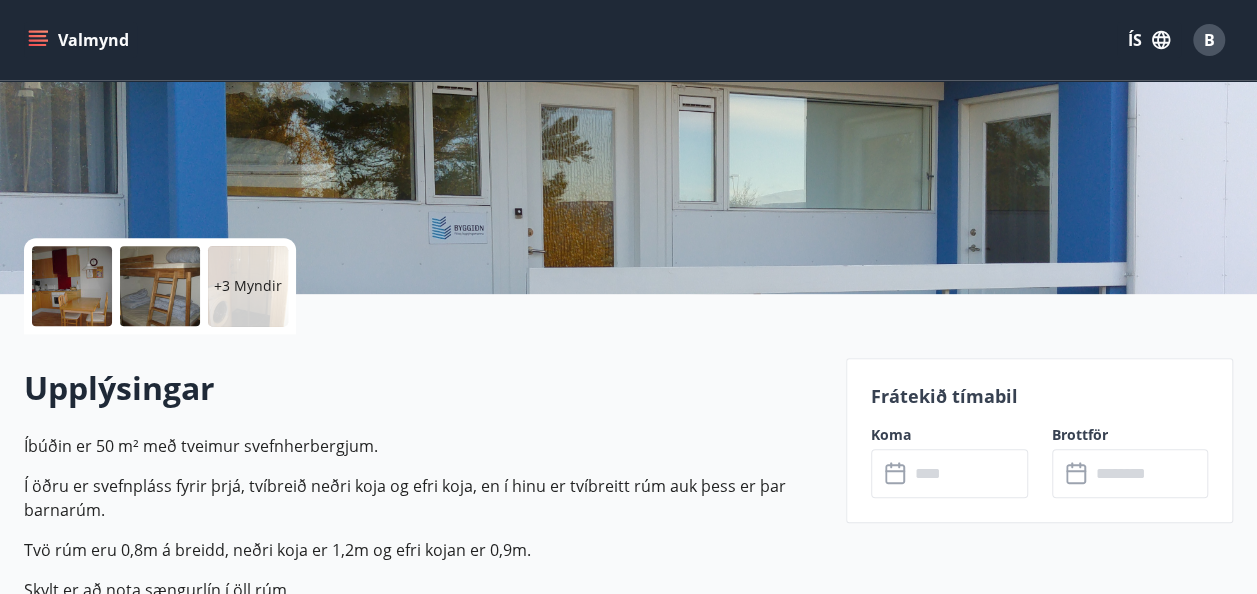drag, startPoint x: 578, startPoint y: 345, endPoint x: 508, endPoint y: 351, distance: 70.256676 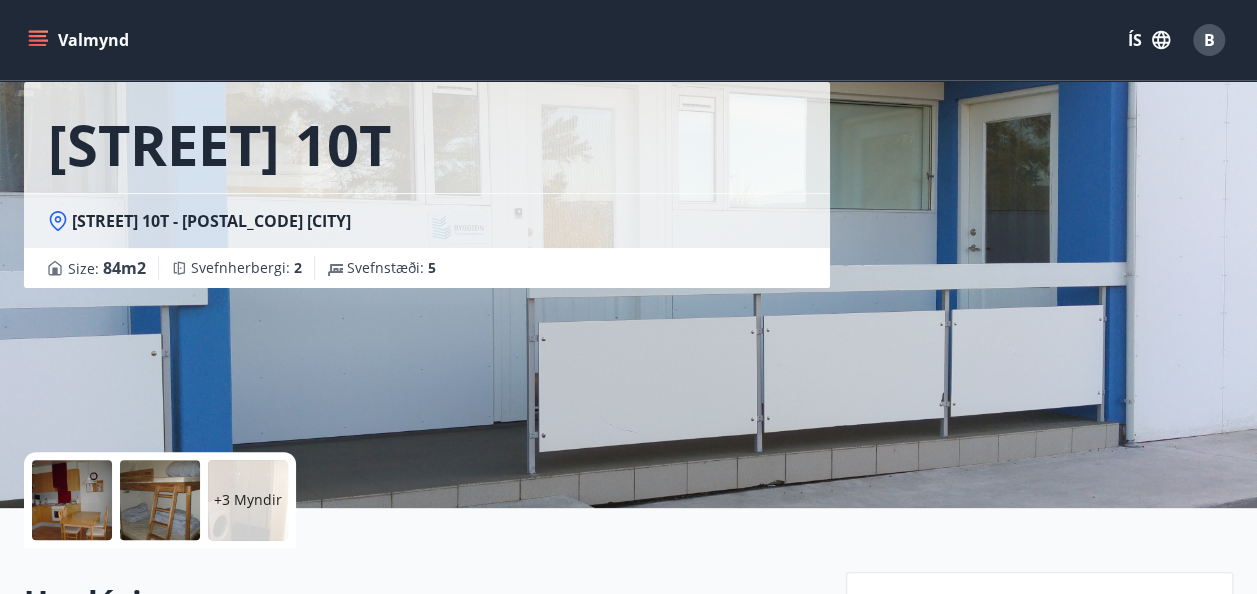 scroll, scrollTop: 0, scrollLeft: 0, axis: both 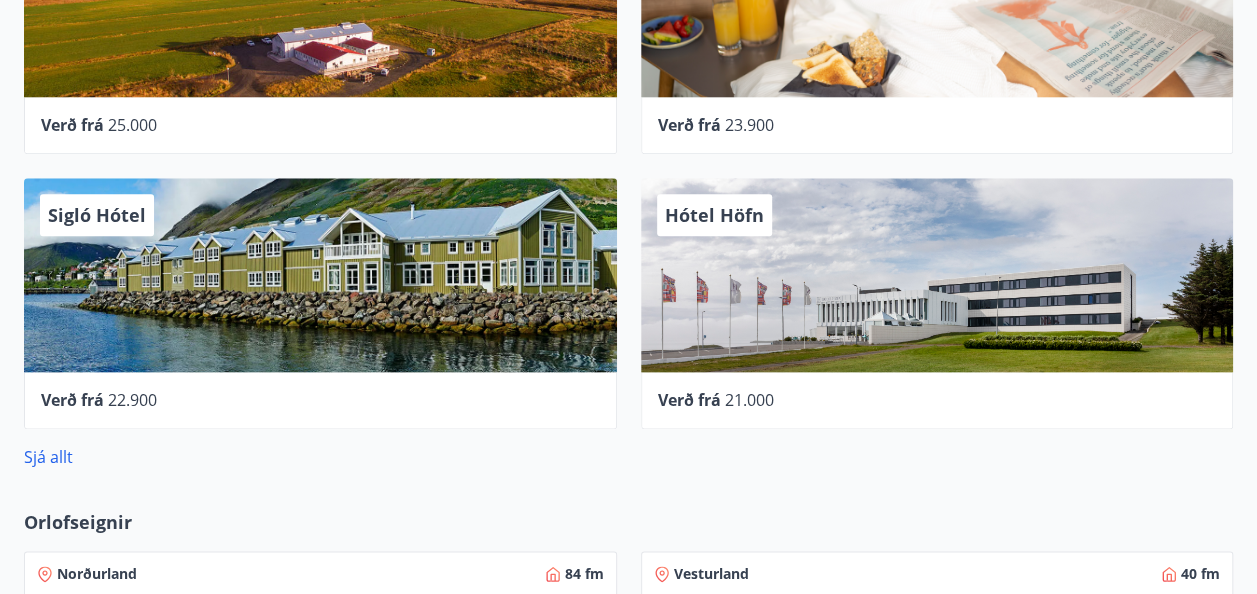 click on "Sigló Hótel" at bounding box center (97, 215) 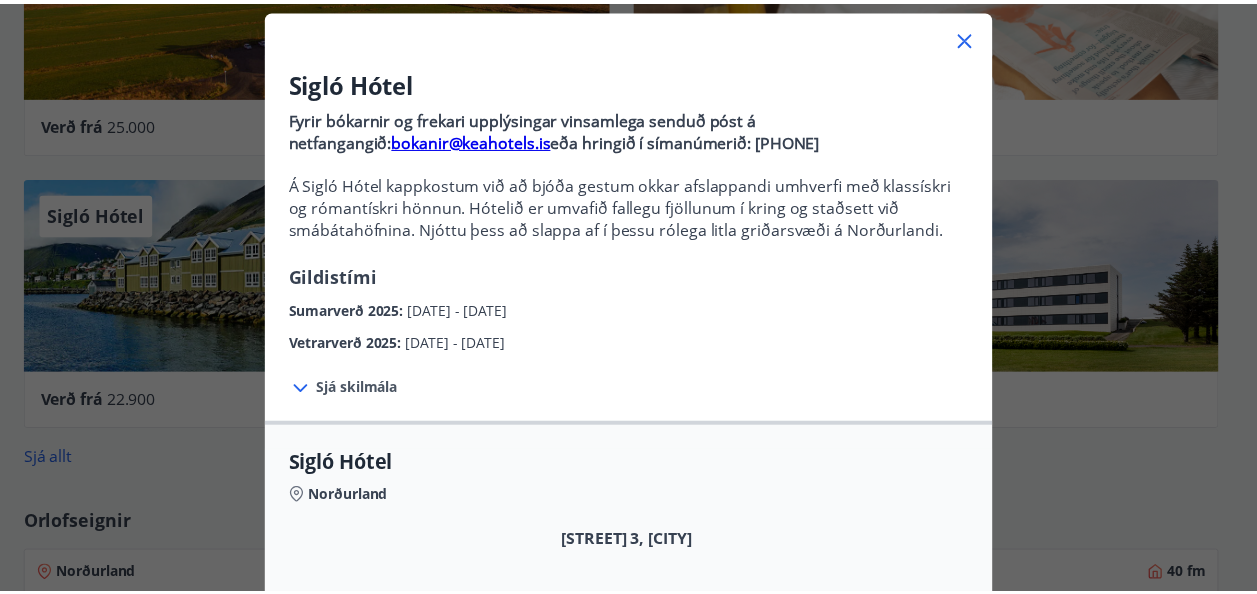 scroll, scrollTop: 0, scrollLeft: 0, axis: both 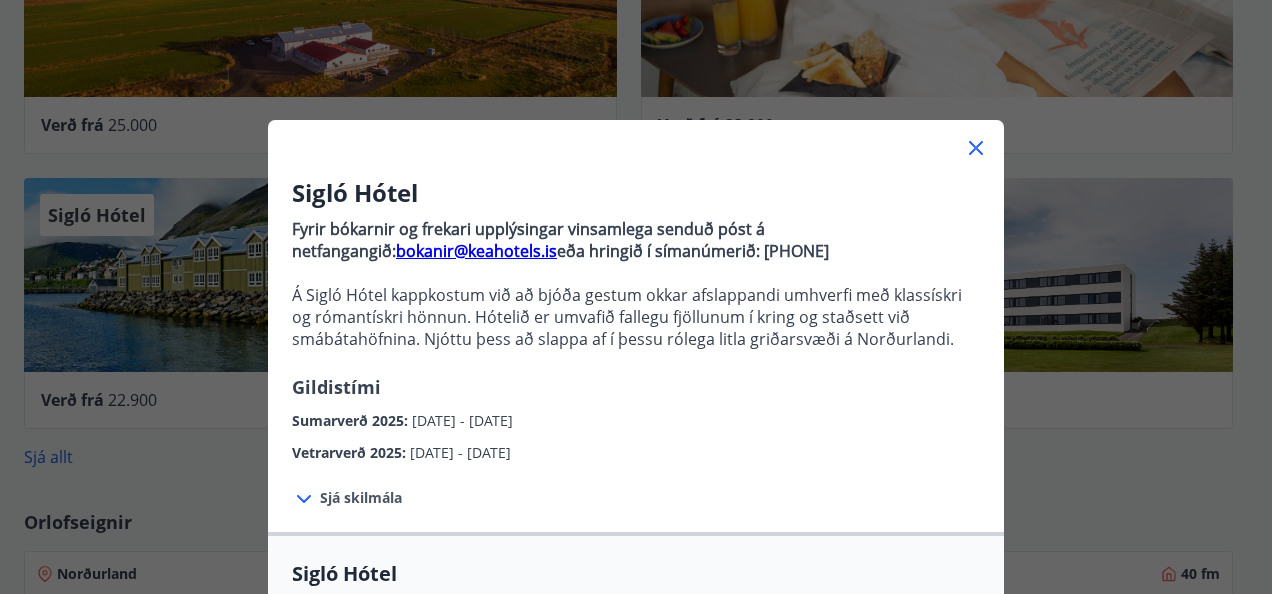 click 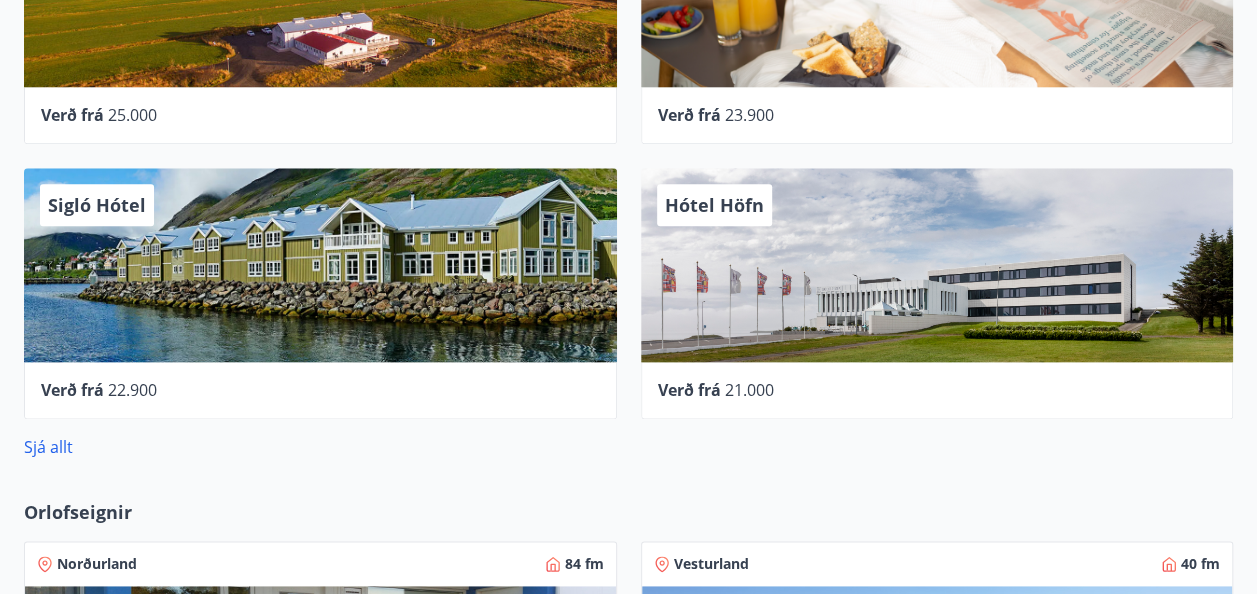 scroll, scrollTop: 1023, scrollLeft: 0, axis: vertical 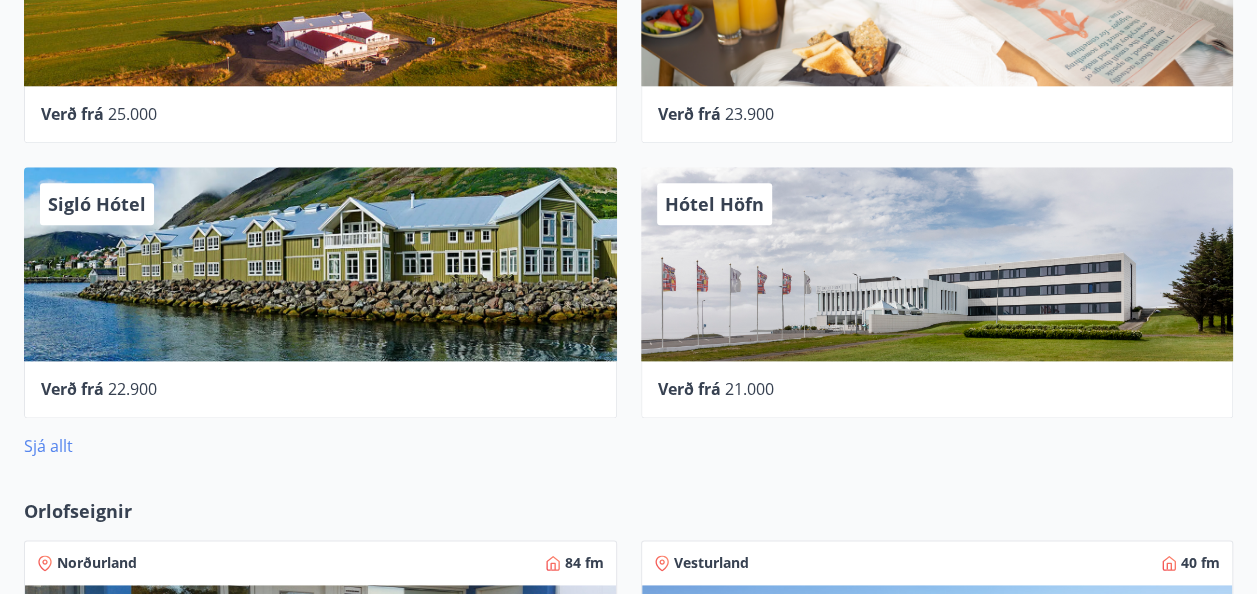 click on "Sjá allt" at bounding box center [48, 446] 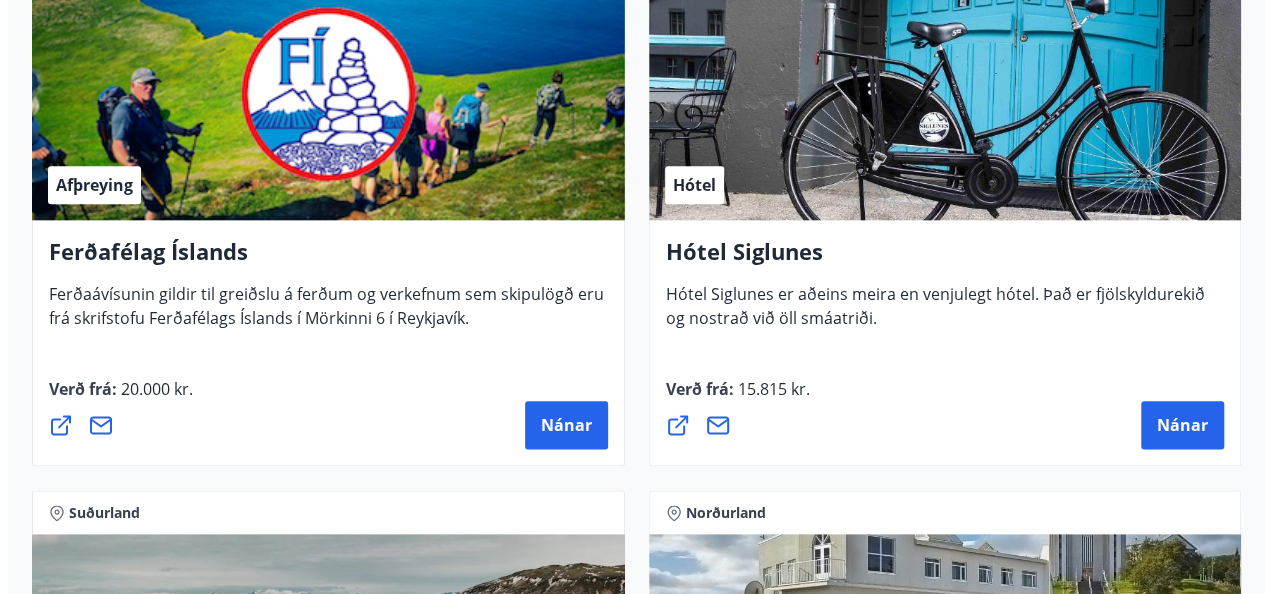 scroll, scrollTop: 1017, scrollLeft: 0, axis: vertical 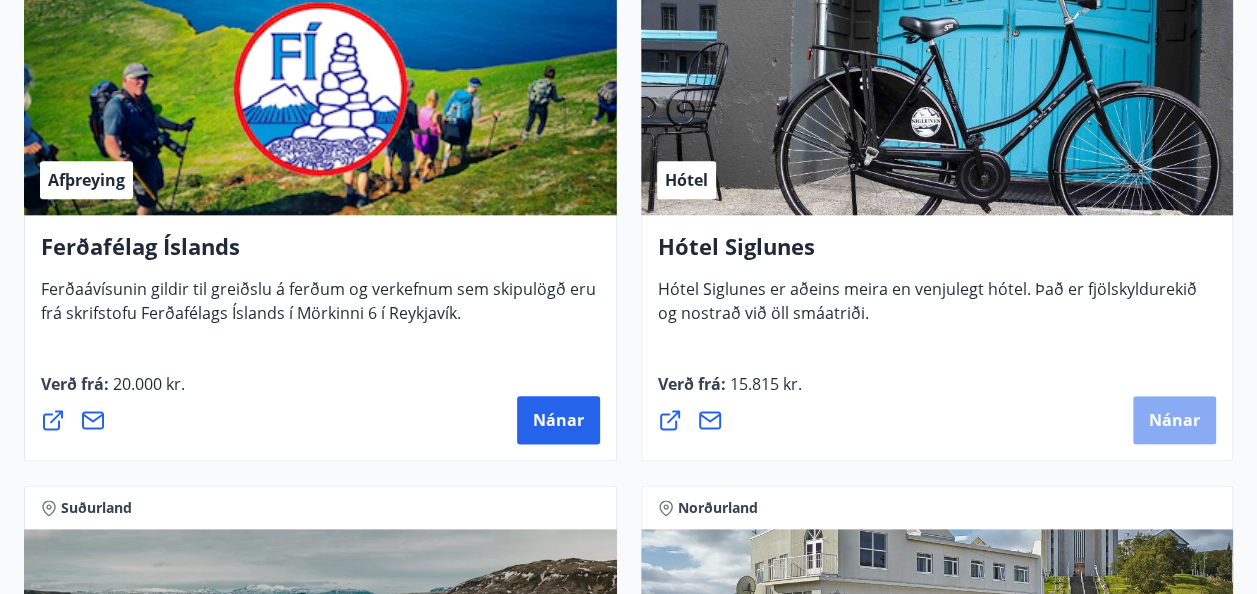 click on "Nánar" at bounding box center (1174, 420) 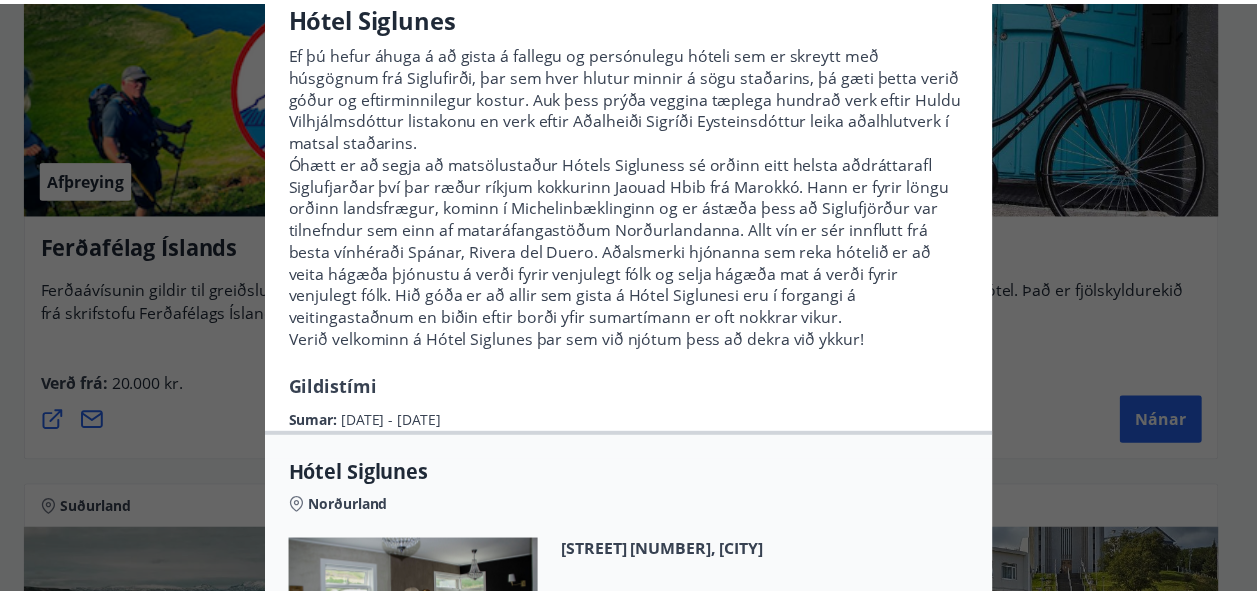 scroll, scrollTop: 0, scrollLeft: 0, axis: both 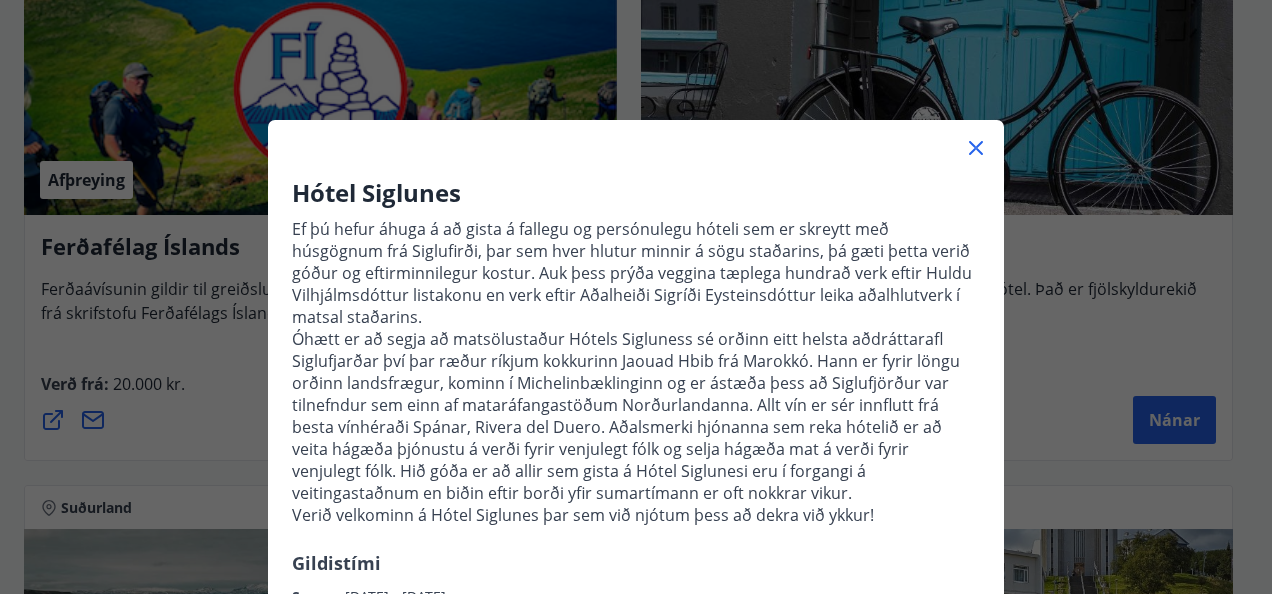 click 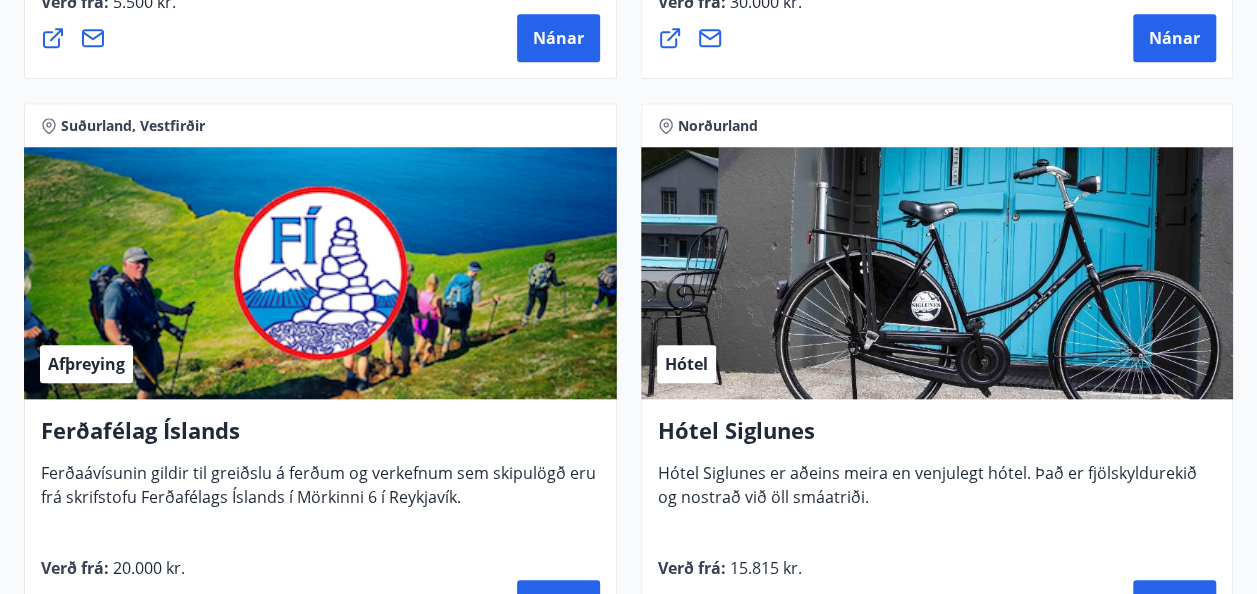 scroll, scrollTop: 0, scrollLeft: 0, axis: both 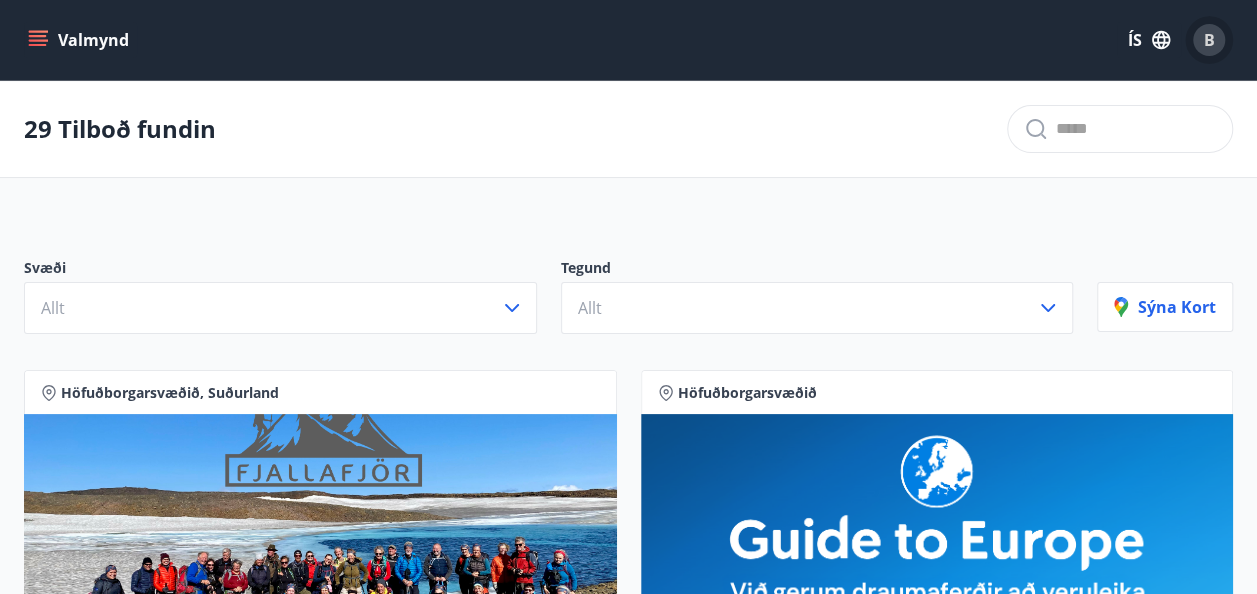 click on "B" at bounding box center (1209, 40) 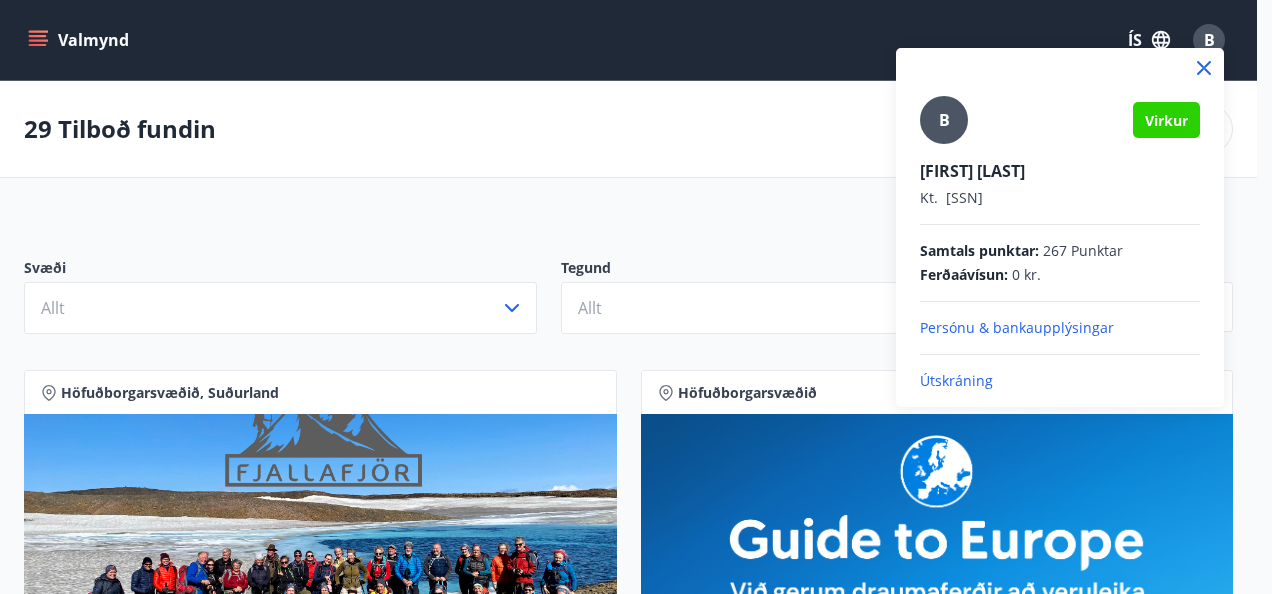 click at bounding box center [636, 297] 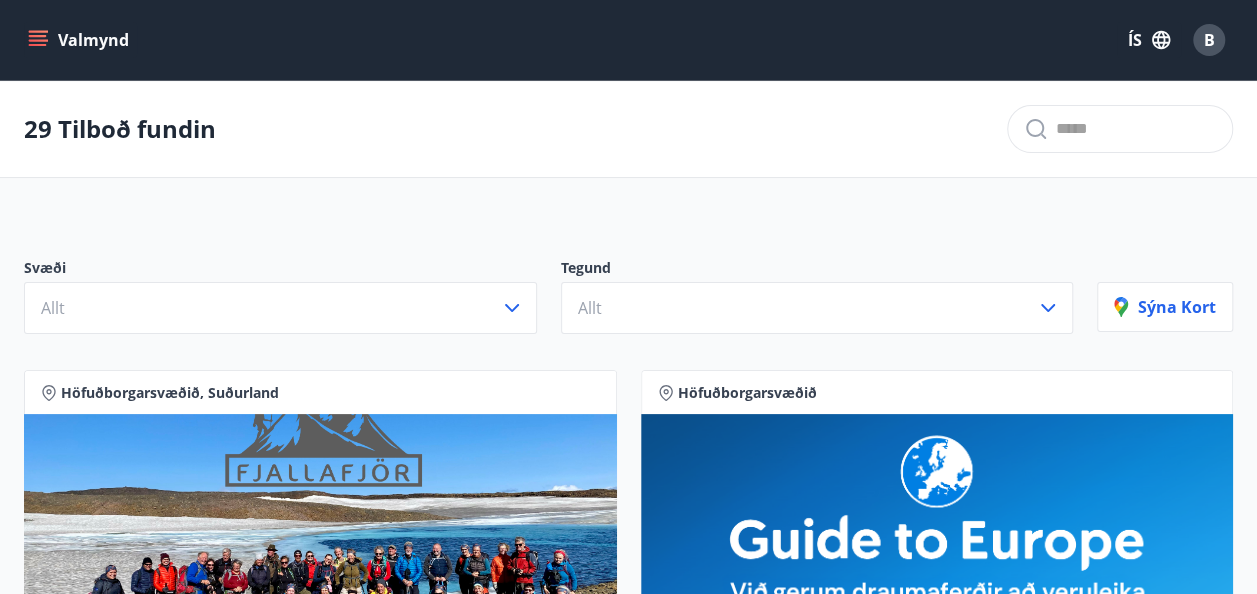 click 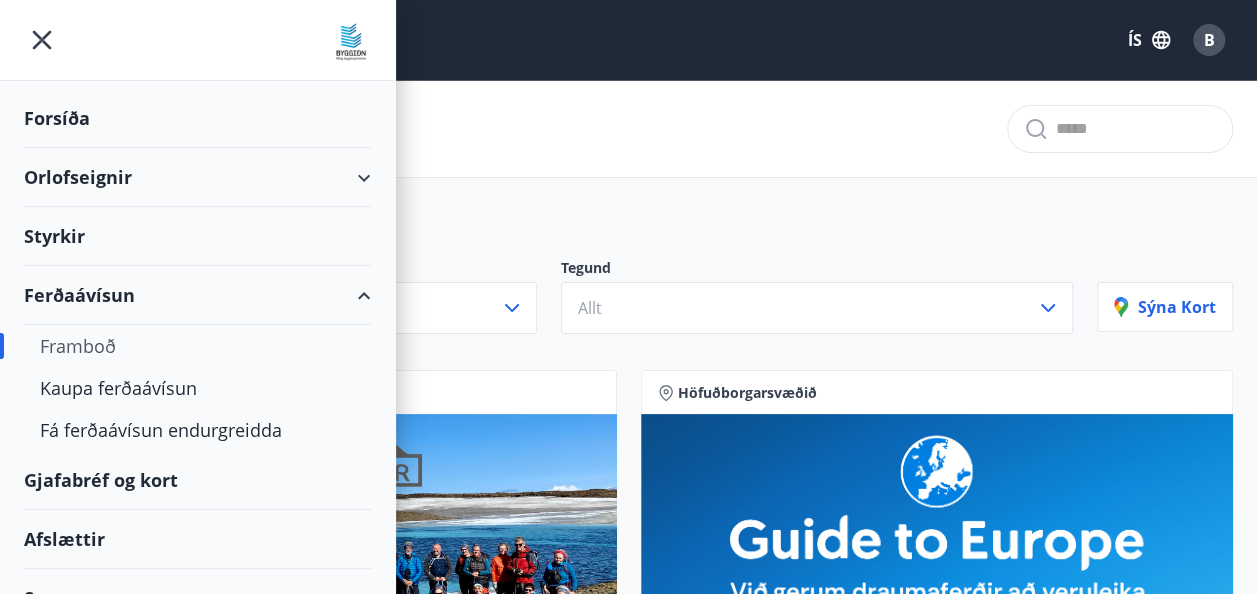 click on "Orlofseignir" at bounding box center [197, 177] 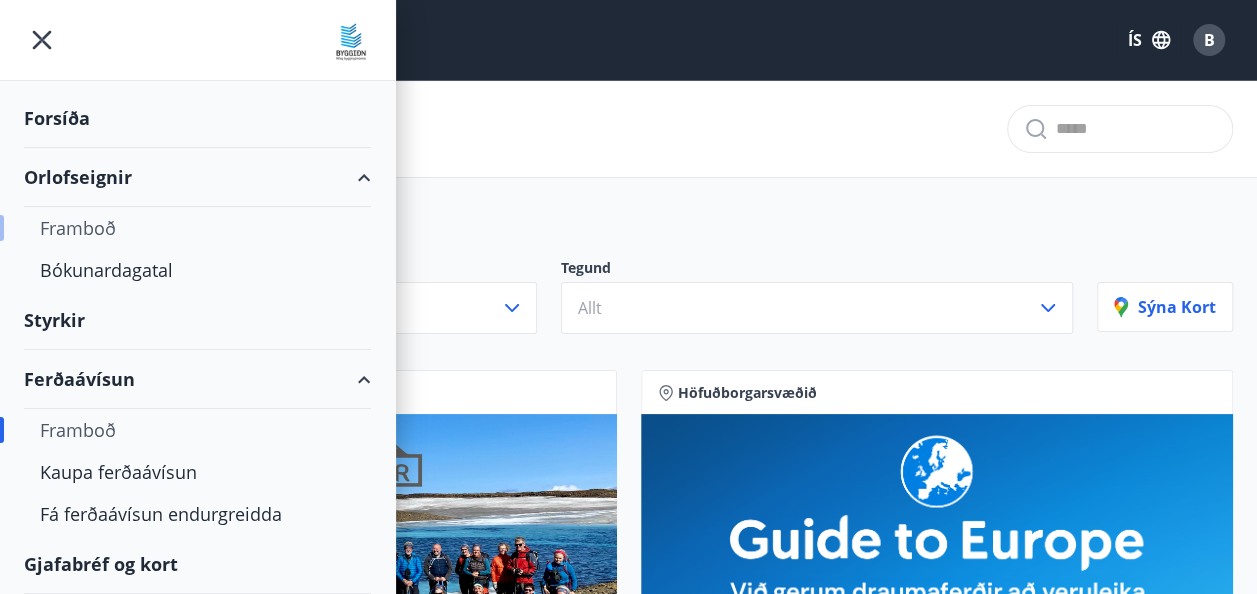 click on "Framboð" at bounding box center (197, 228) 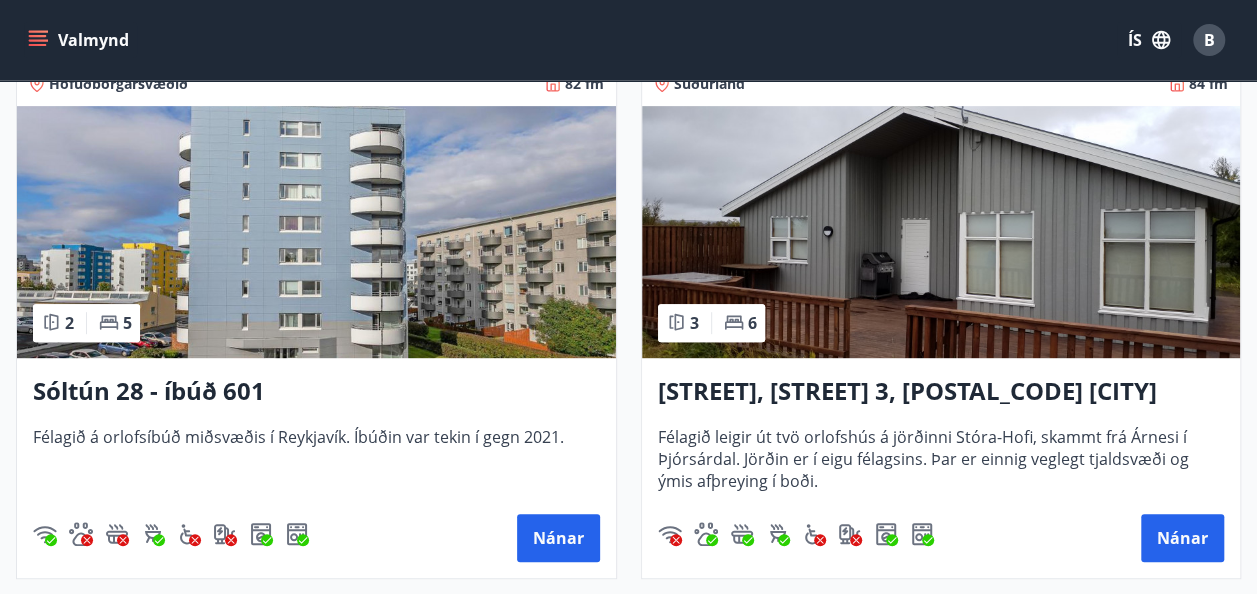 scroll, scrollTop: 0, scrollLeft: 0, axis: both 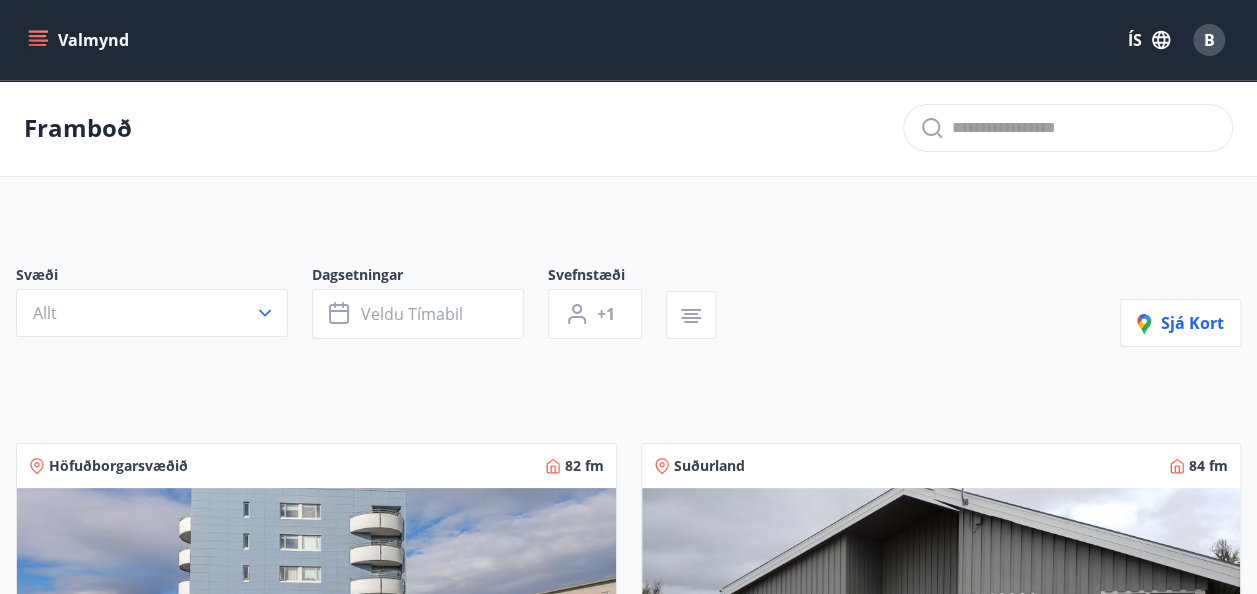 click 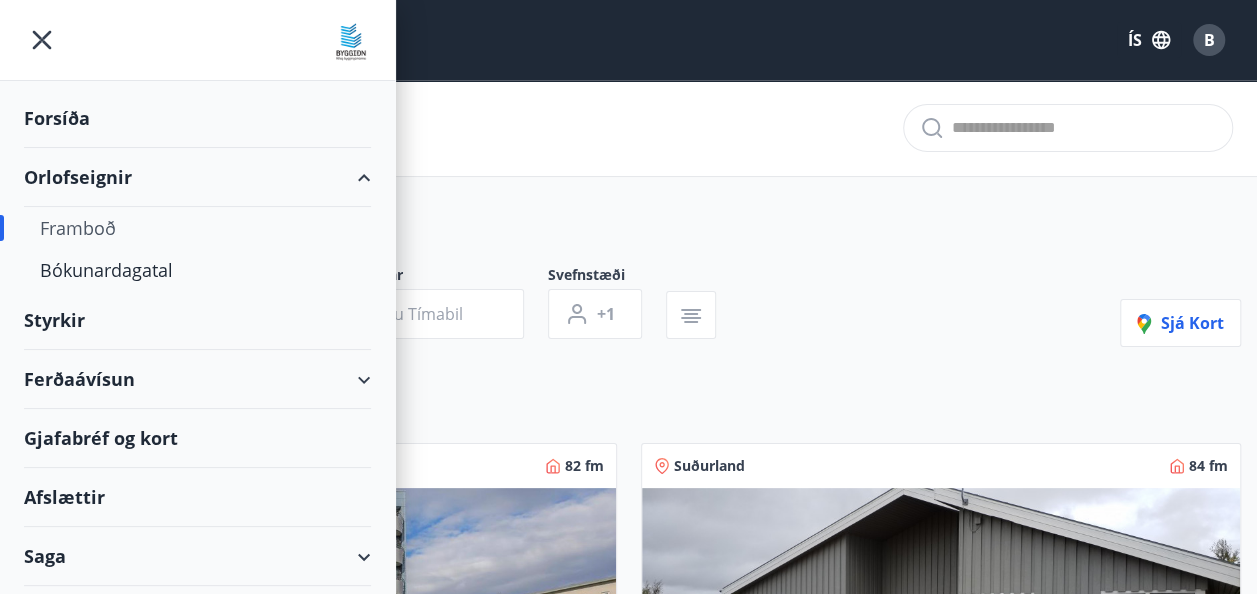 click on "Ferðaávísun" at bounding box center (197, 379) 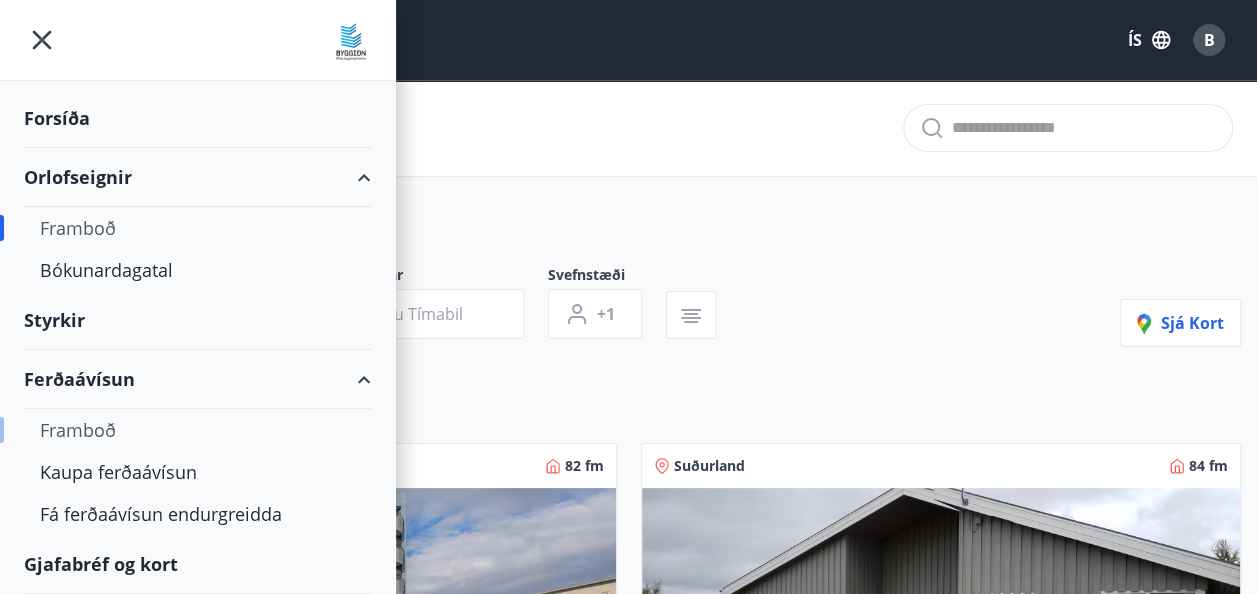 scroll, scrollTop: 173, scrollLeft: 0, axis: vertical 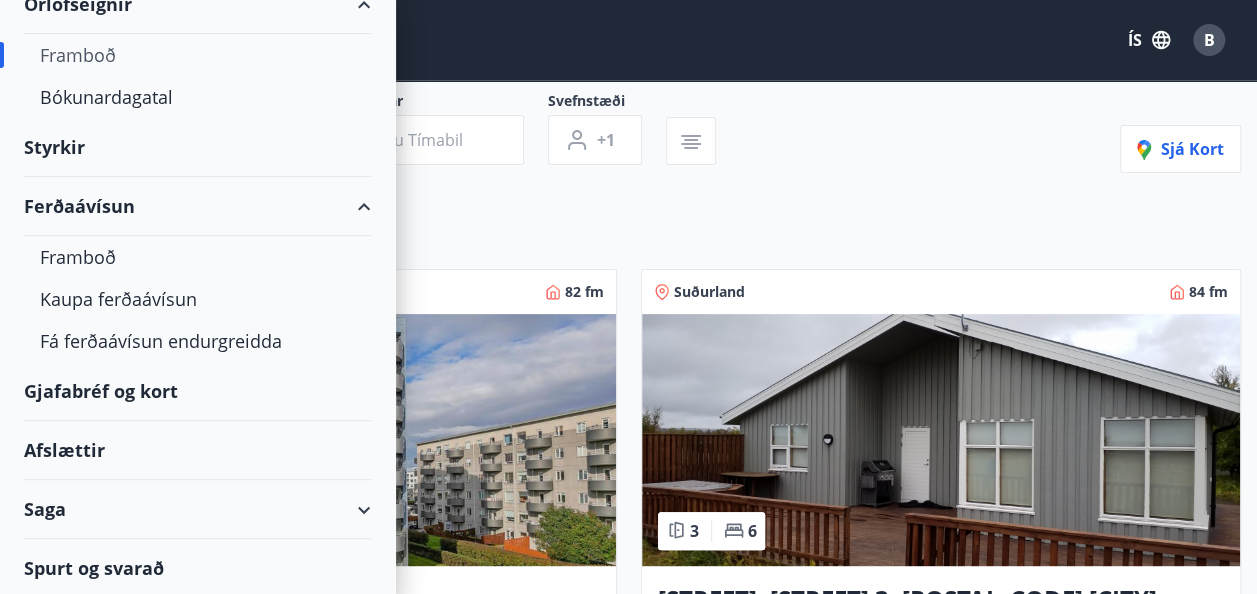 click on "Spurt og svarað" at bounding box center (197, 568) 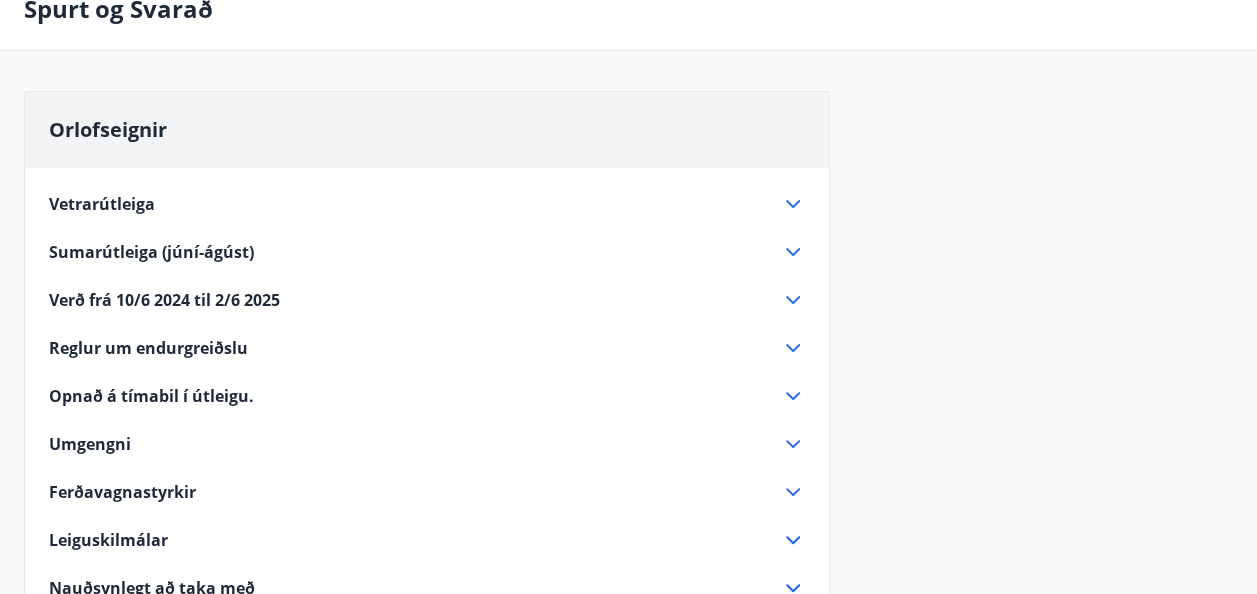 scroll, scrollTop: 112, scrollLeft: 0, axis: vertical 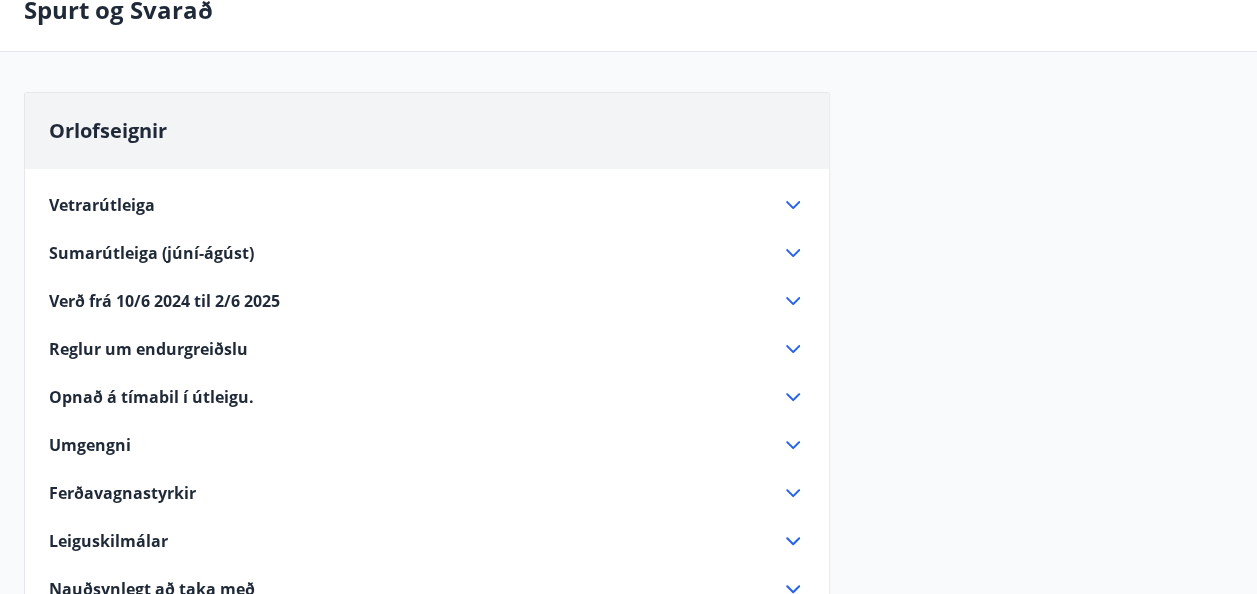 click 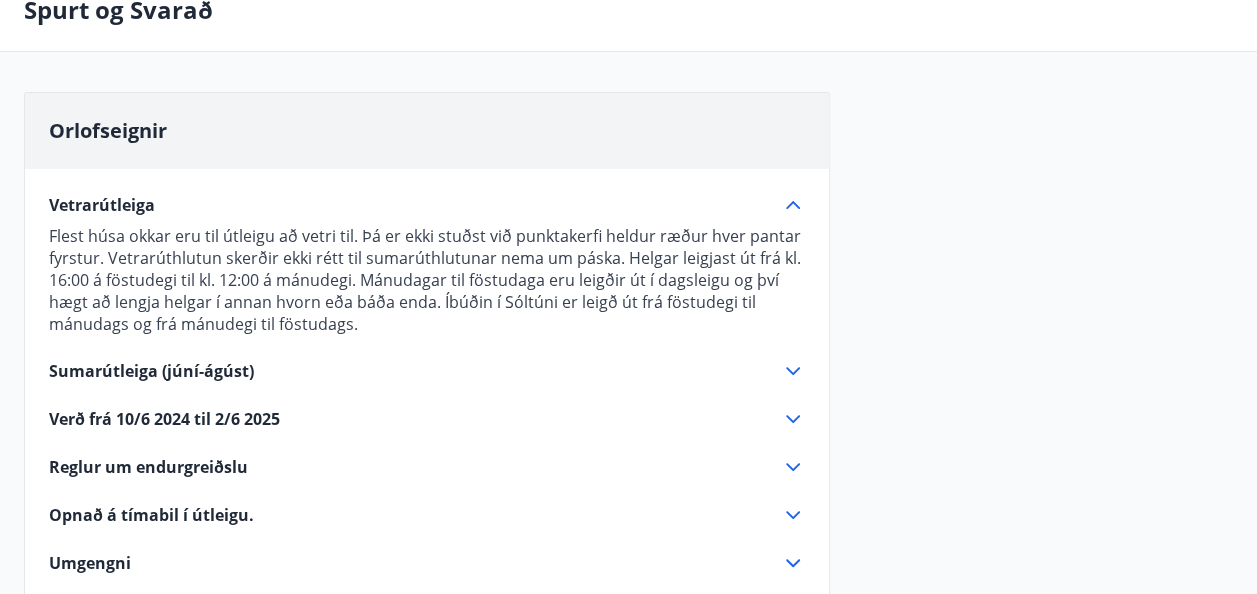 click 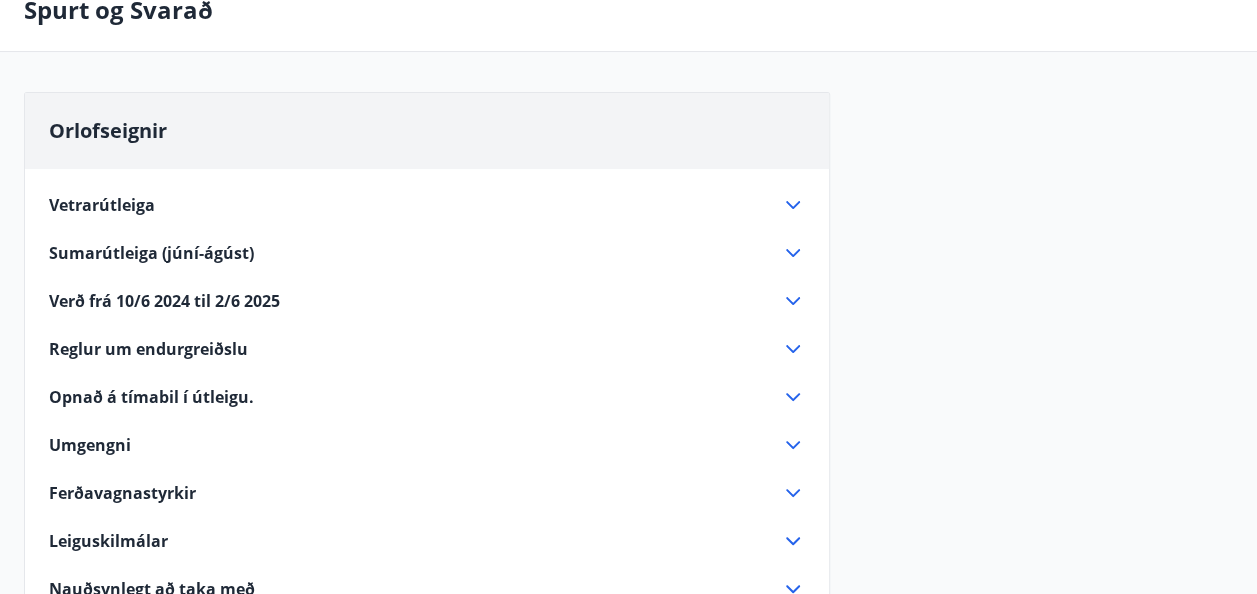 click 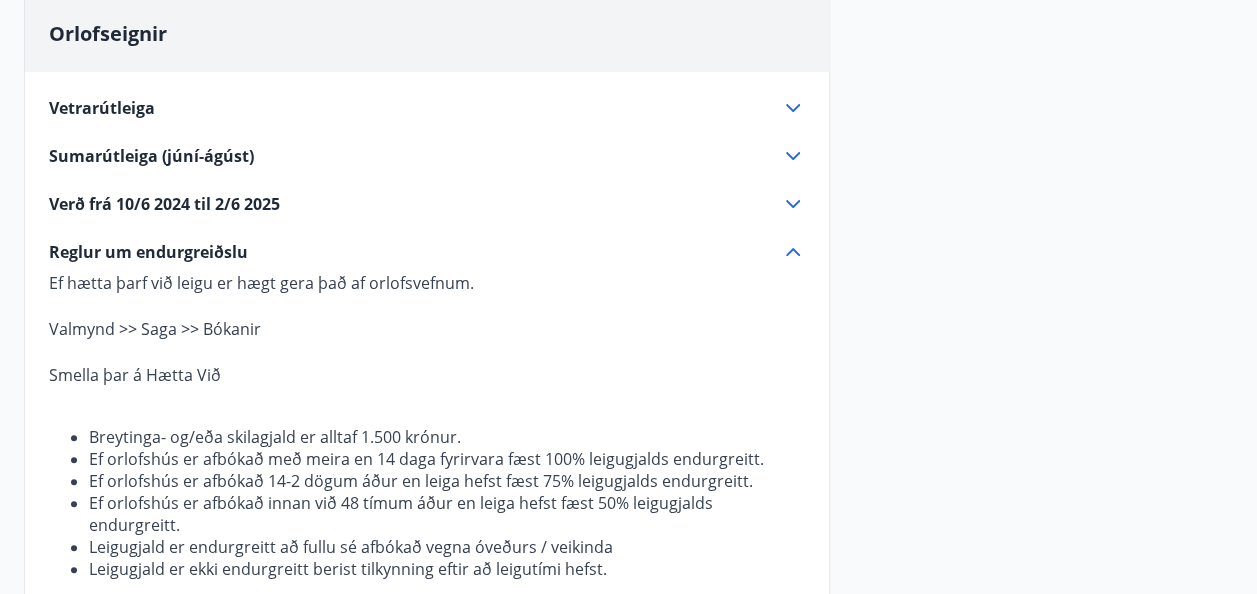 scroll, scrollTop: 220, scrollLeft: 0, axis: vertical 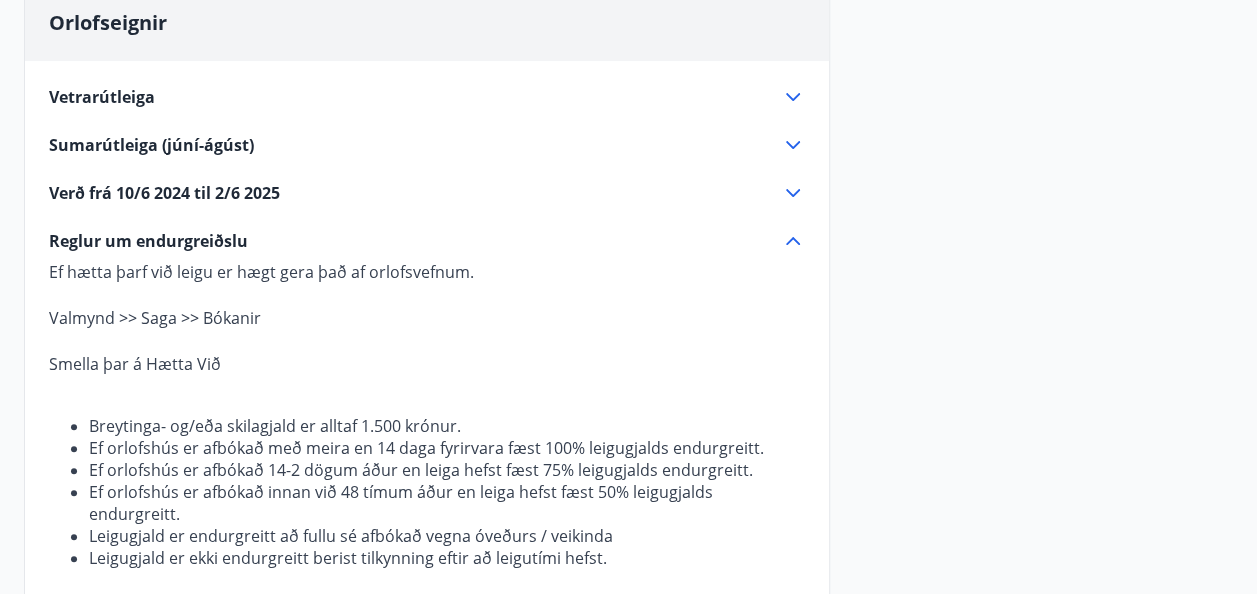 click 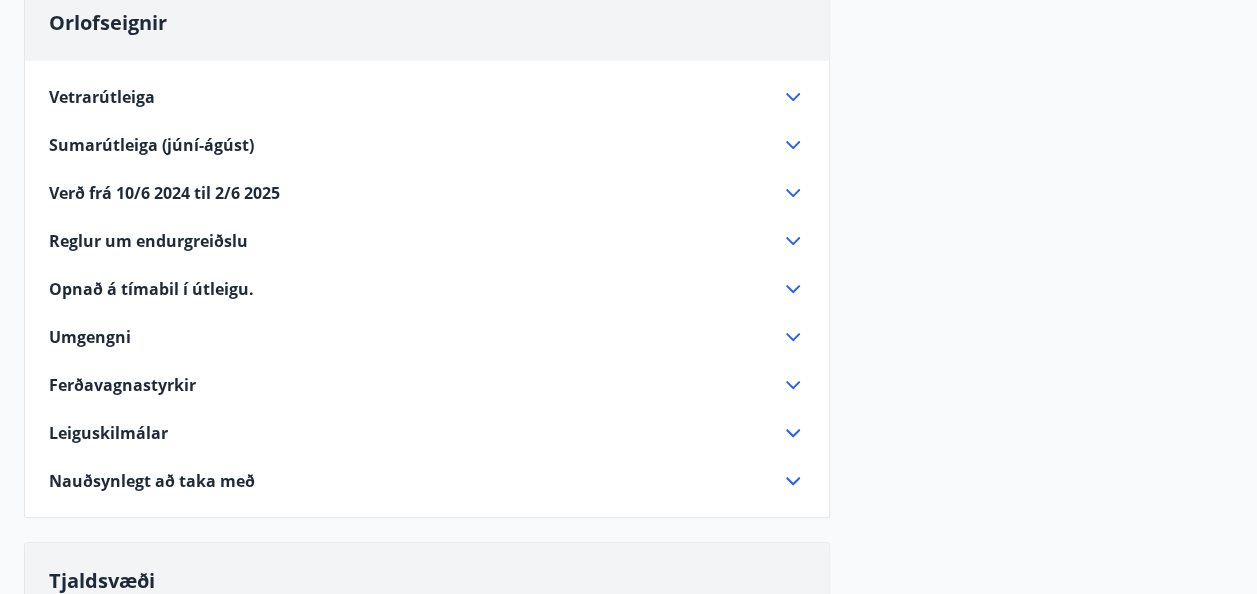 click 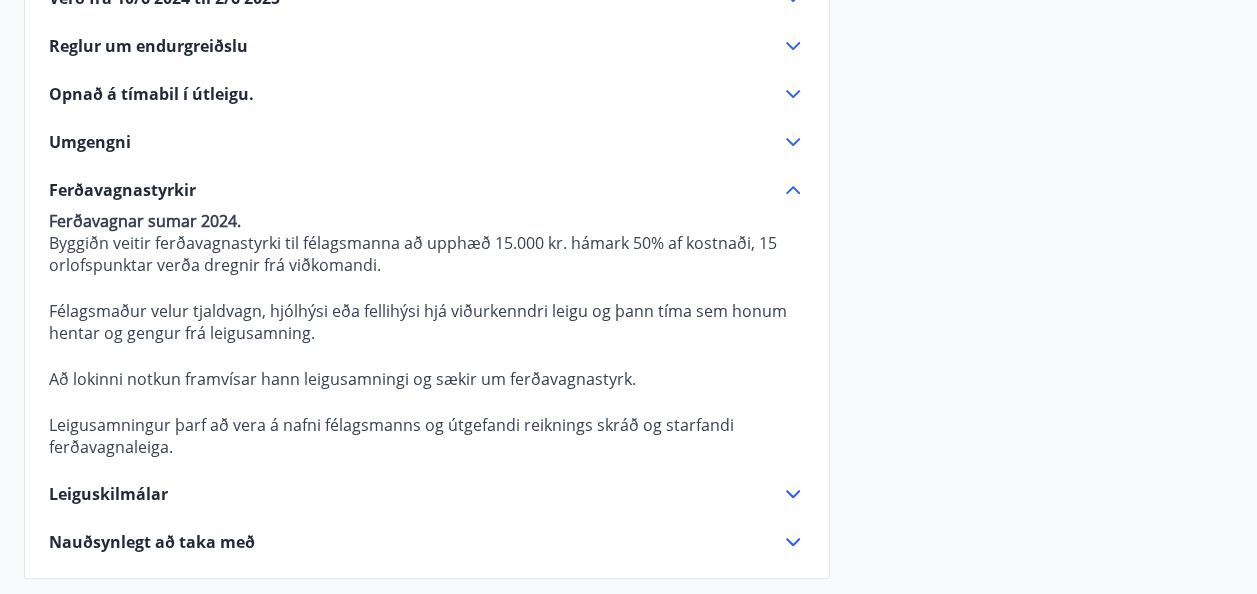 scroll, scrollTop: 418, scrollLeft: 0, axis: vertical 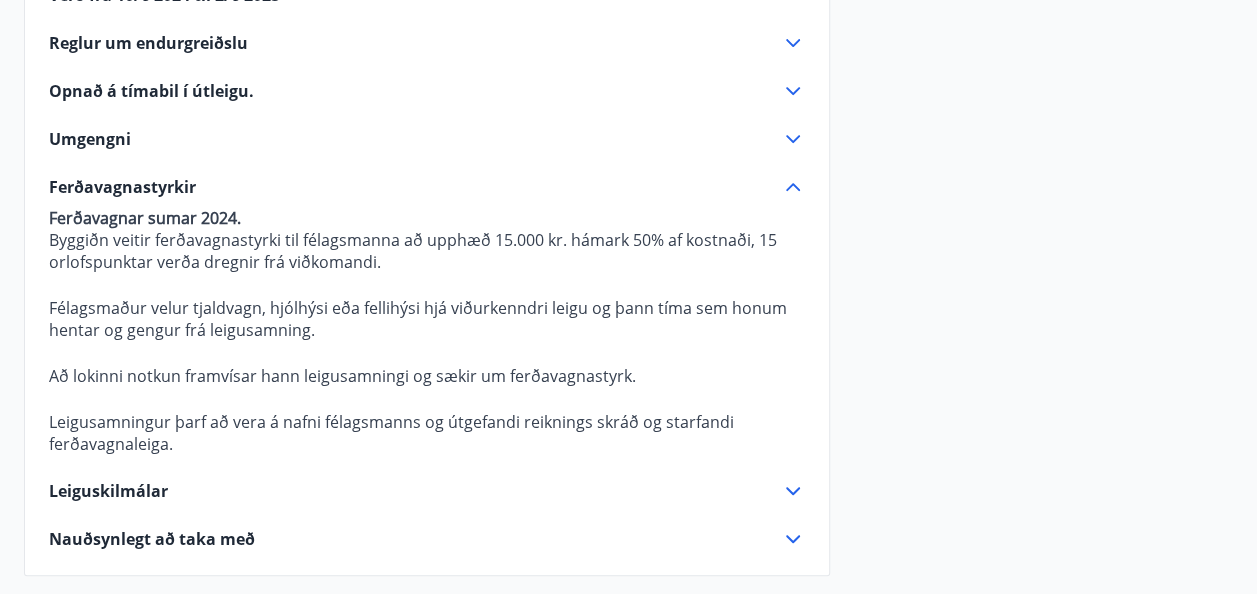 click on "Ferðavagnastyrkir" at bounding box center [122, 187] 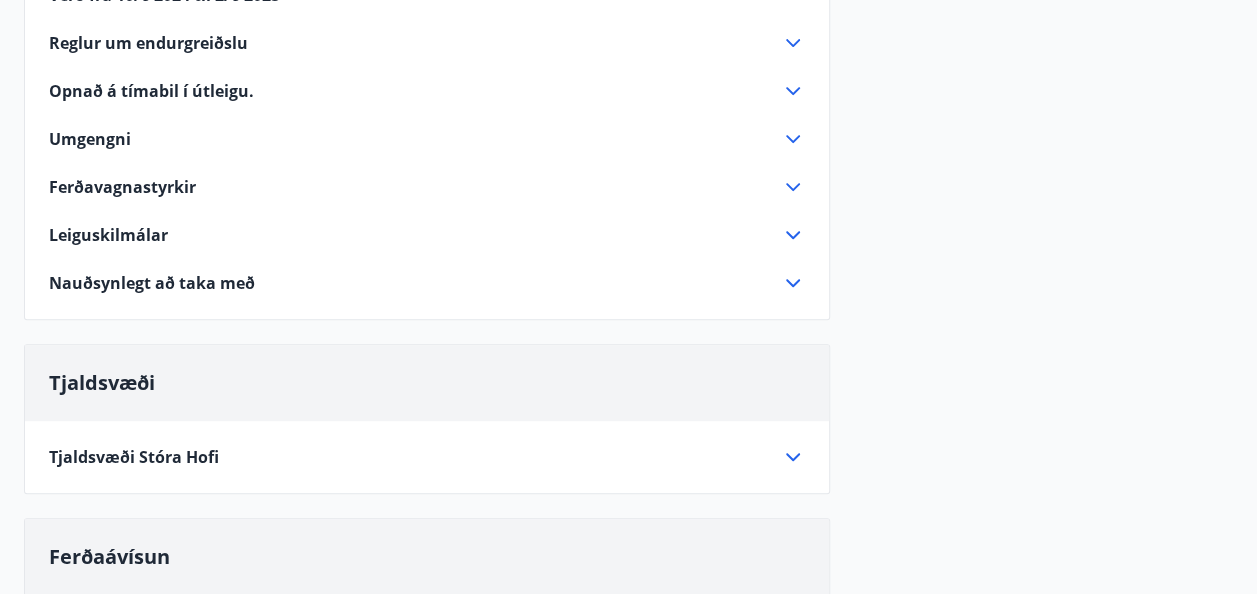 scroll, scrollTop: 0, scrollLeft: 0, axis: both 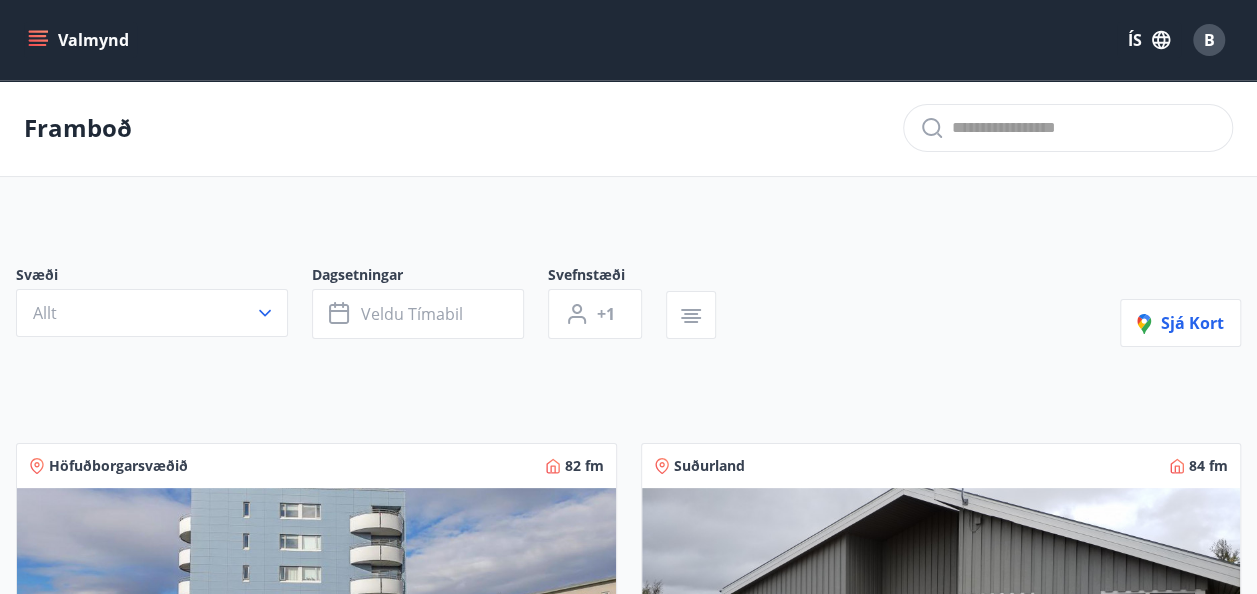 click 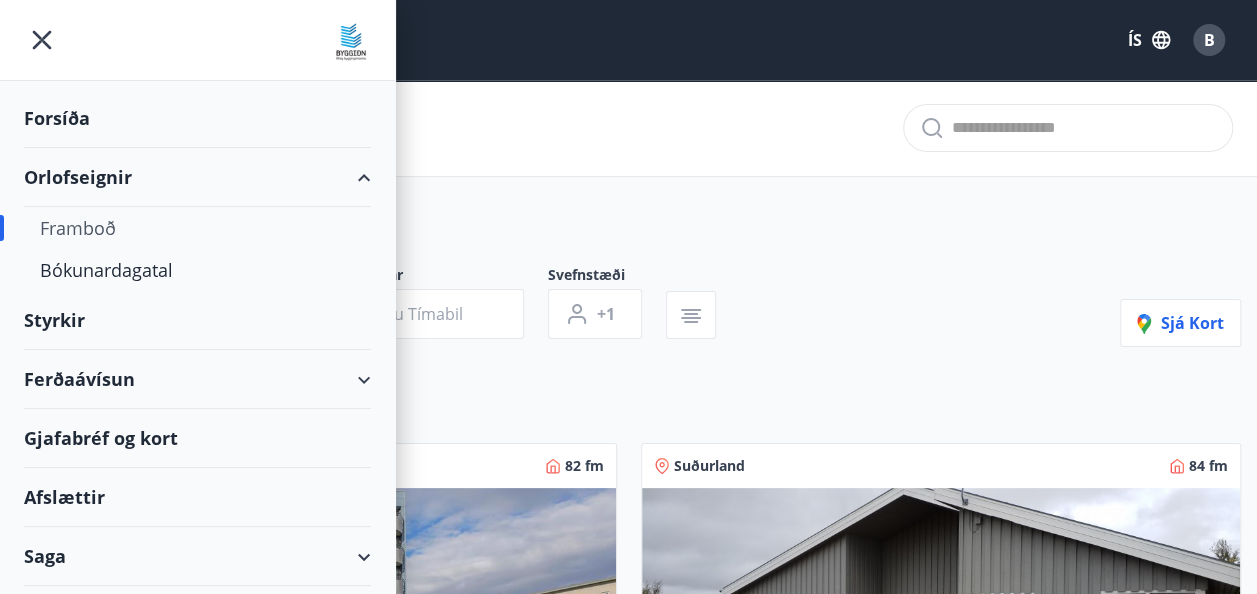 click on "Framboð" at bounding box center (197, 228) 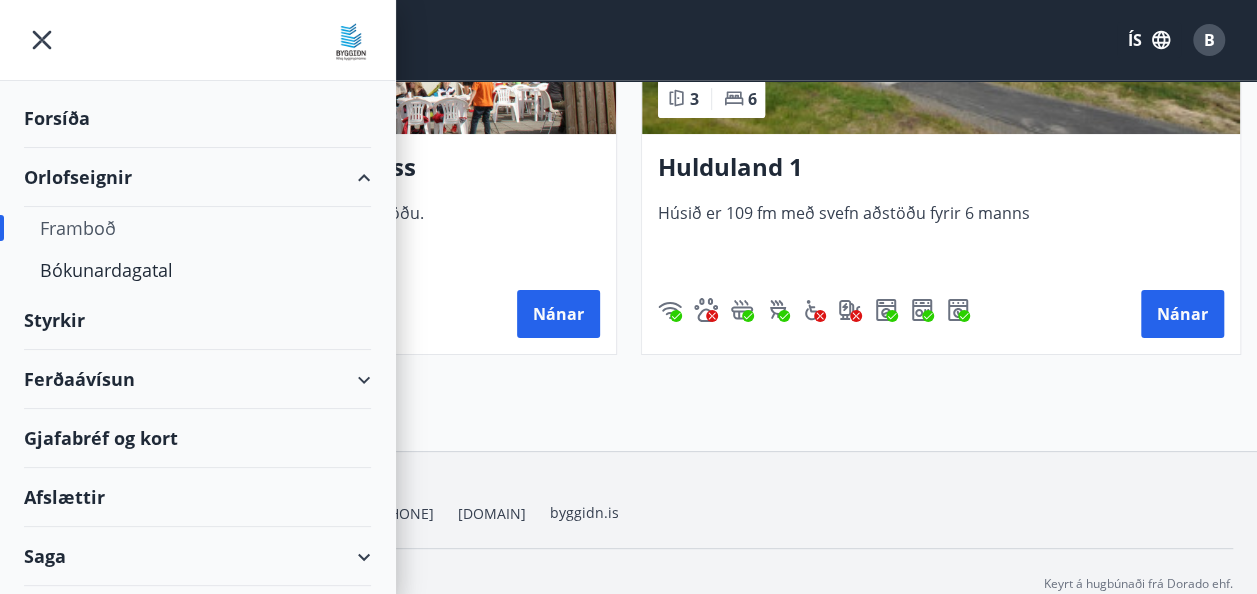 scroll, scrollTop: 3881, scrollLeft: 0, axis: vertical 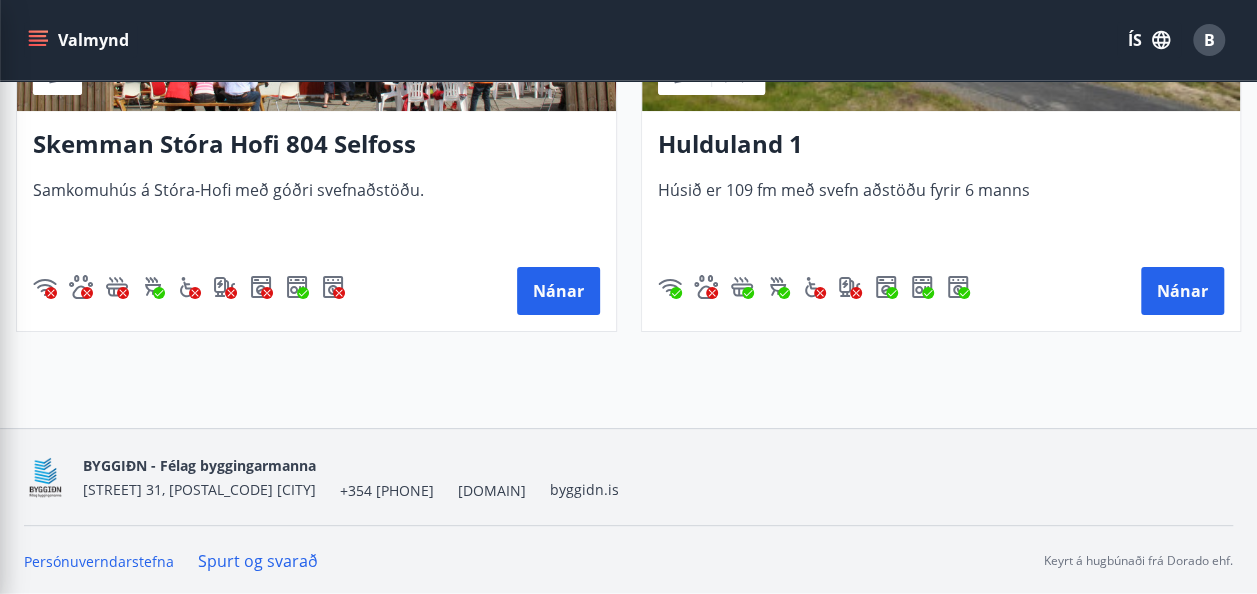 click on "BYGGIÐN - Félag byggingarmanna [STREET] 31, [POSTAL_CODE] [CITY] +354 [PHONE] [DOMAIN] byggidn.is" at bounding box center (628, 477) 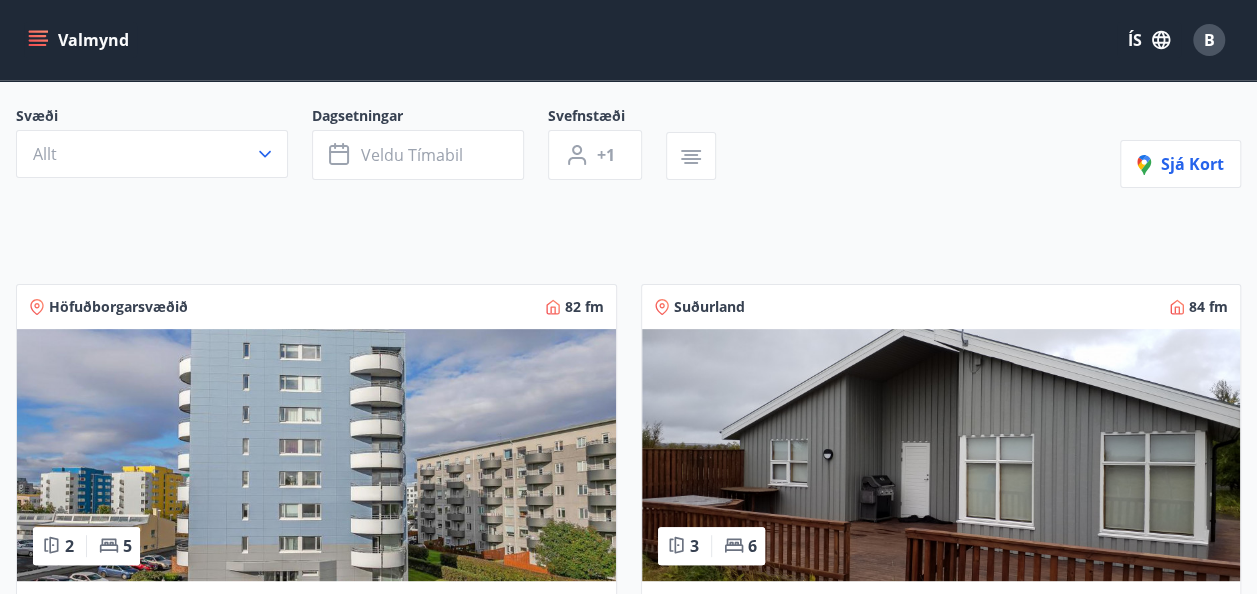 scroll, scrollTop: 0, scrollLeft: 0, axis: both 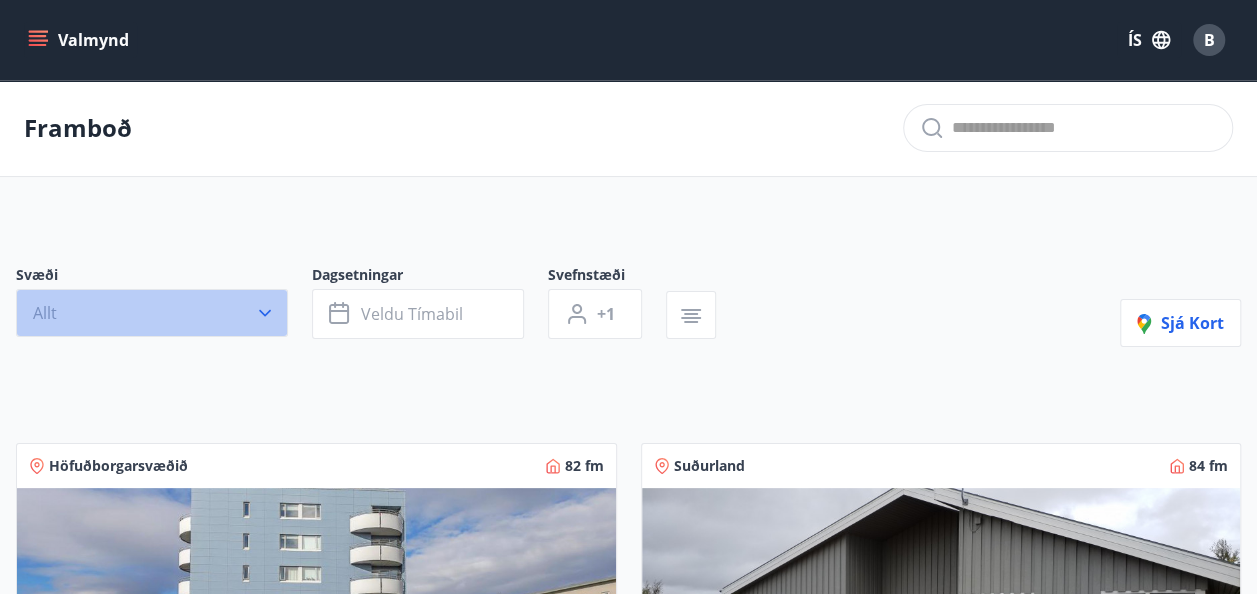 click 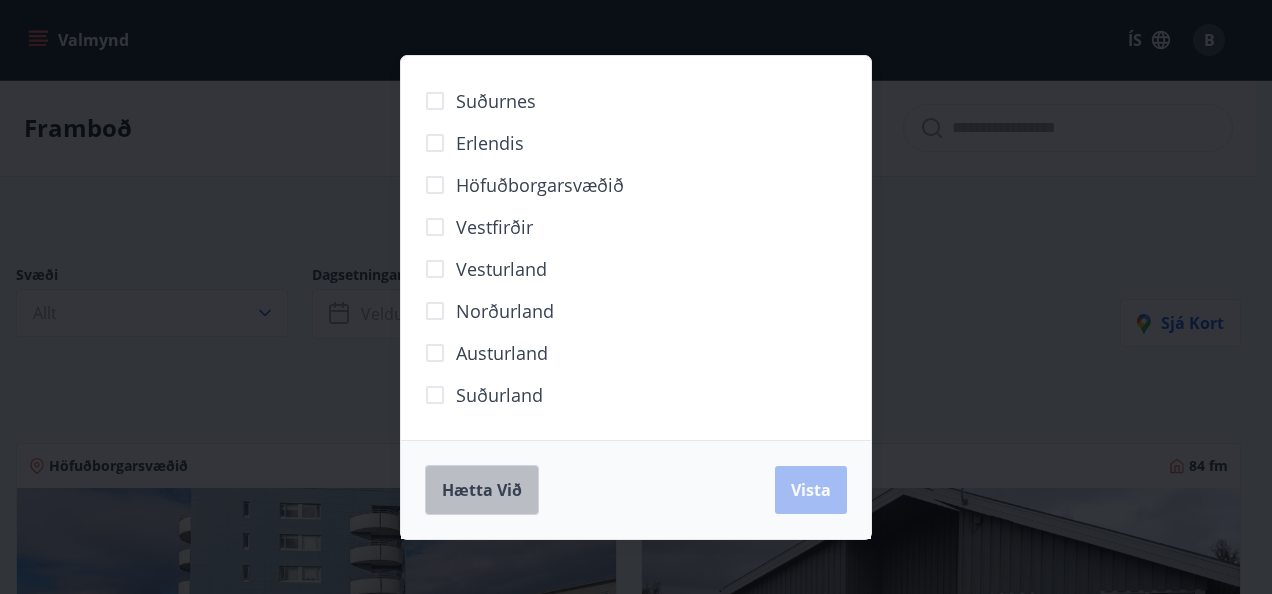 click on "Hætta við" at bounding box center (482, 490) 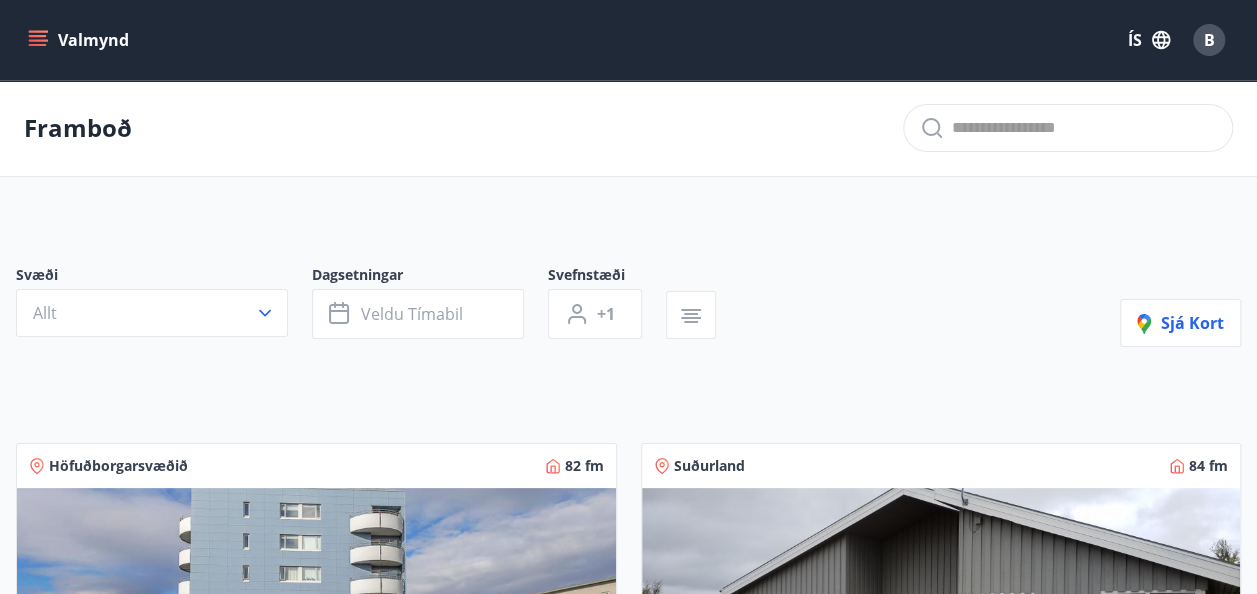 click 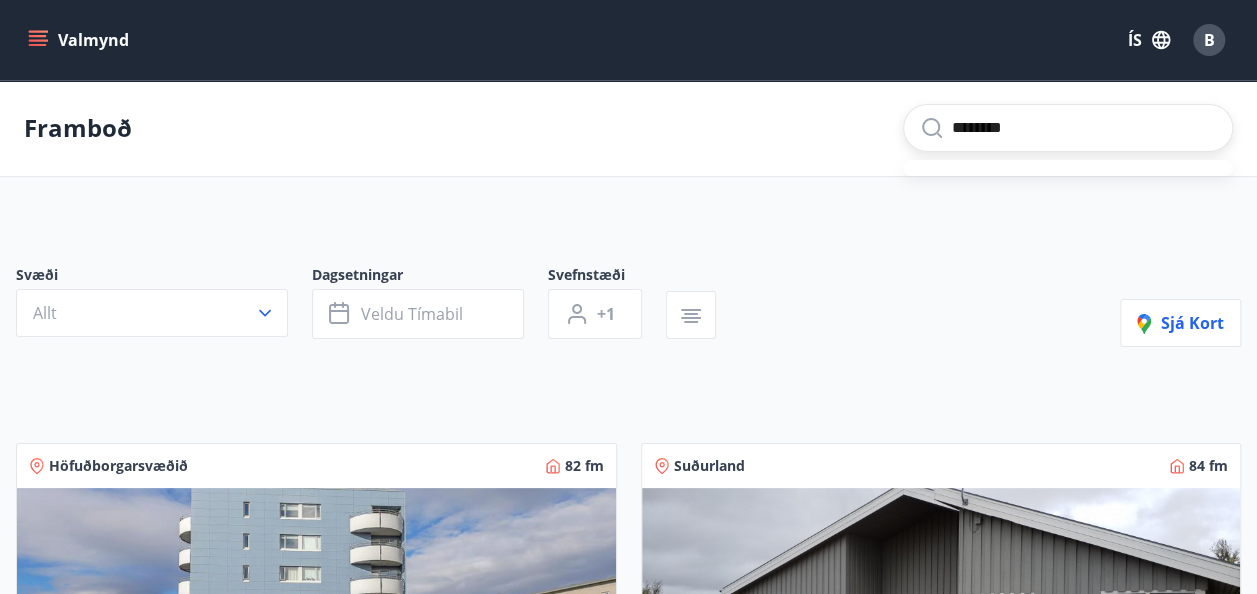 type on "*********" 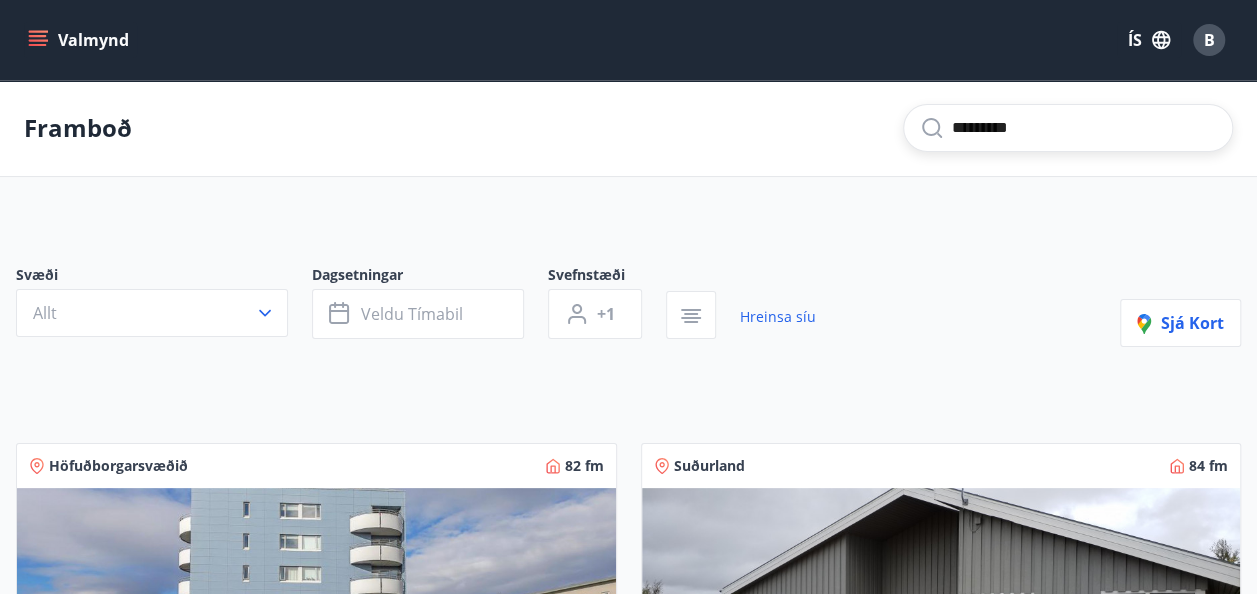 type 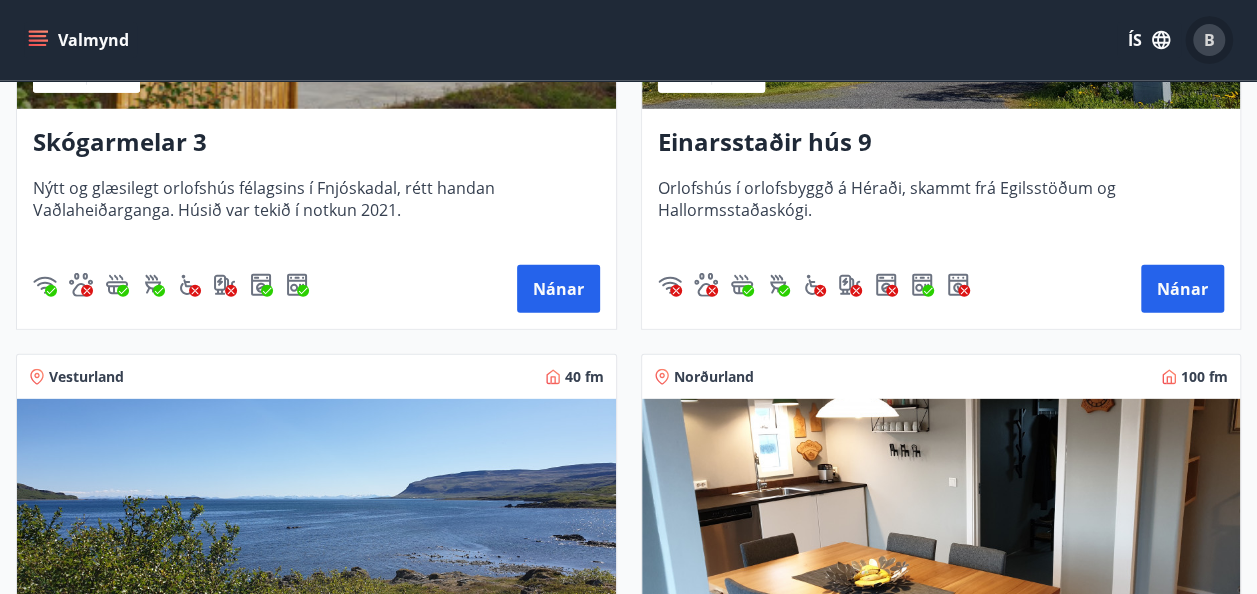 click on "B" at bounding box center (1209, 40) 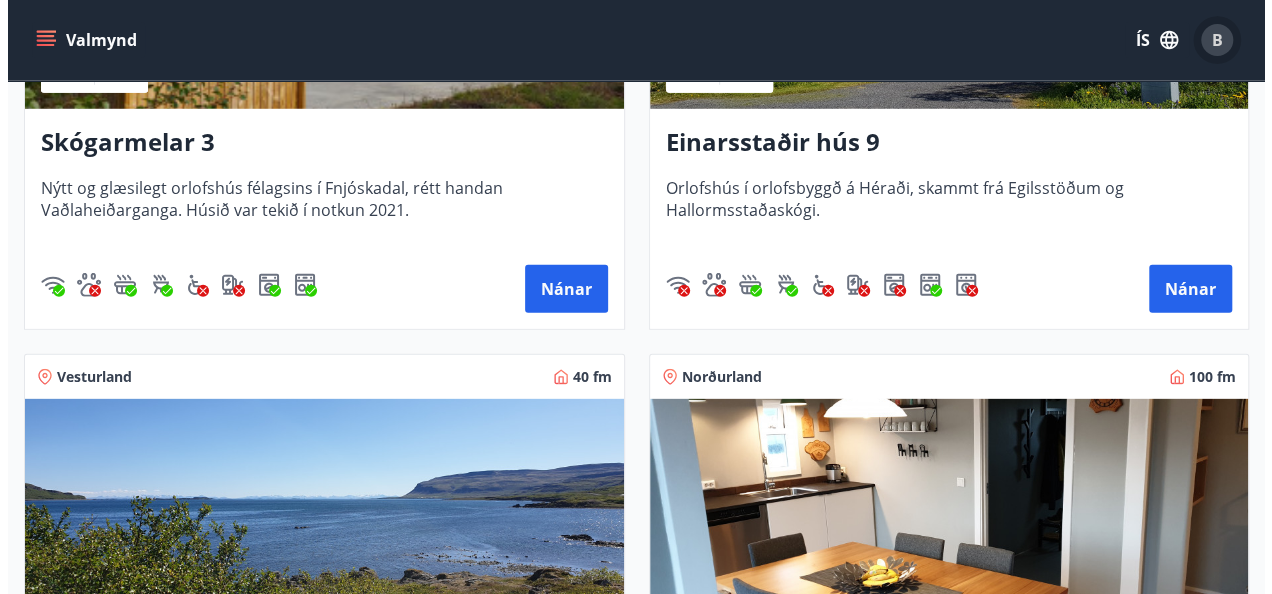 scroll, scrollTop: 2800, scrollLeft: 0, axis: vertical 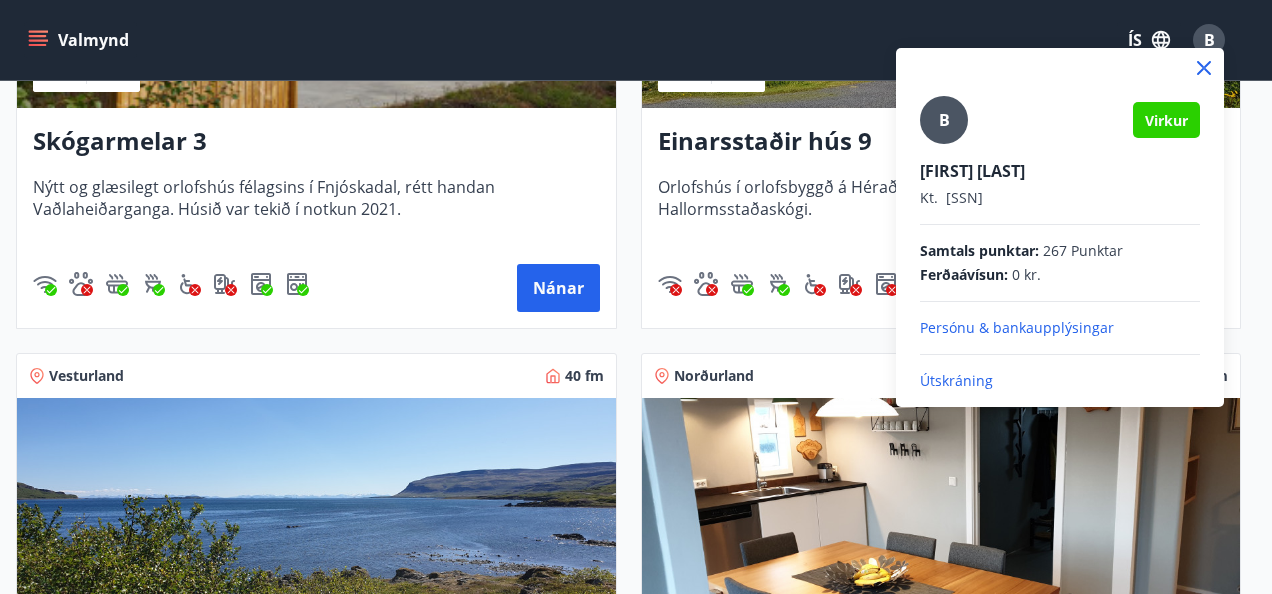click on "Útskráning" at bounding box center (1060, 381) 